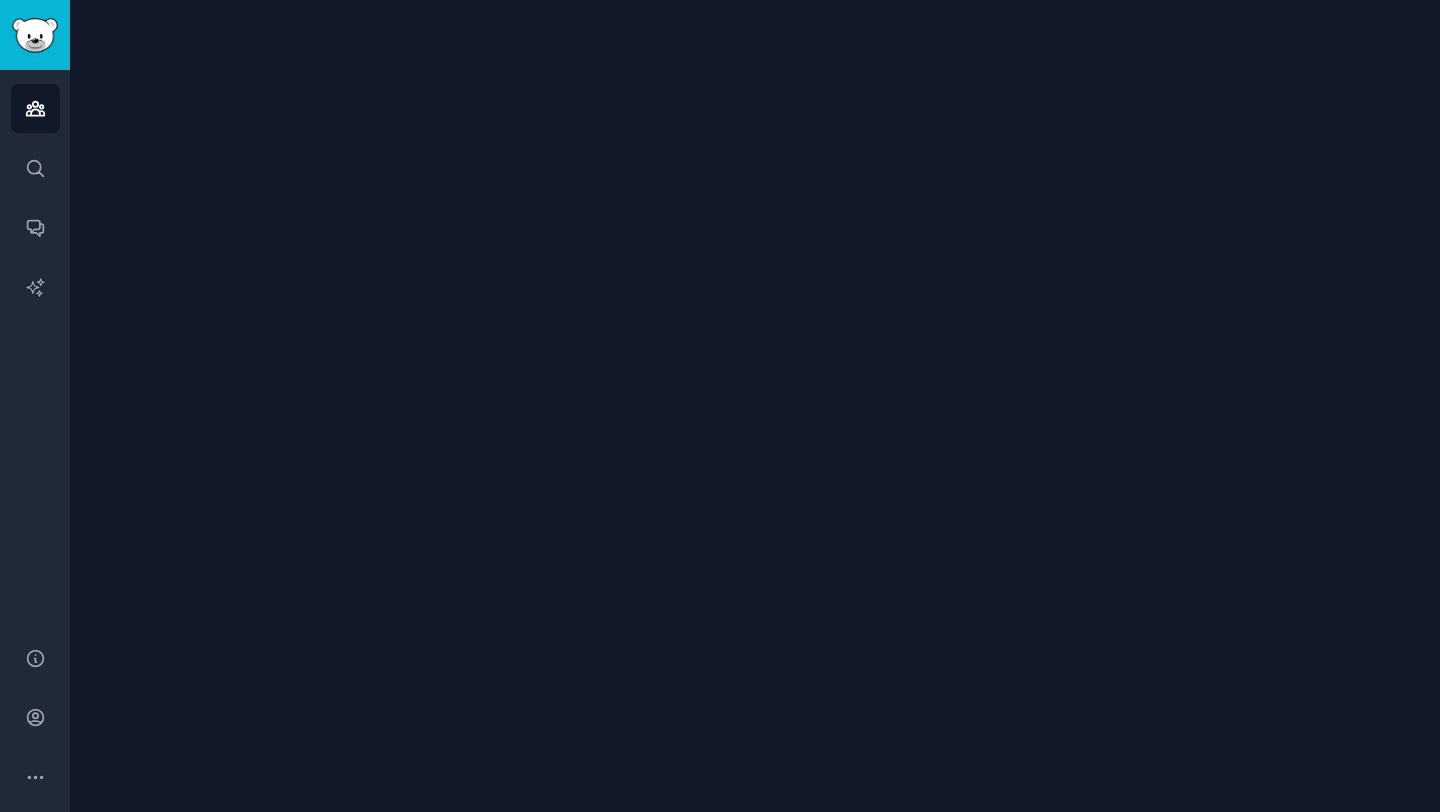 scroll, scrollTop: 0, scrollLeft: 0, axis: both 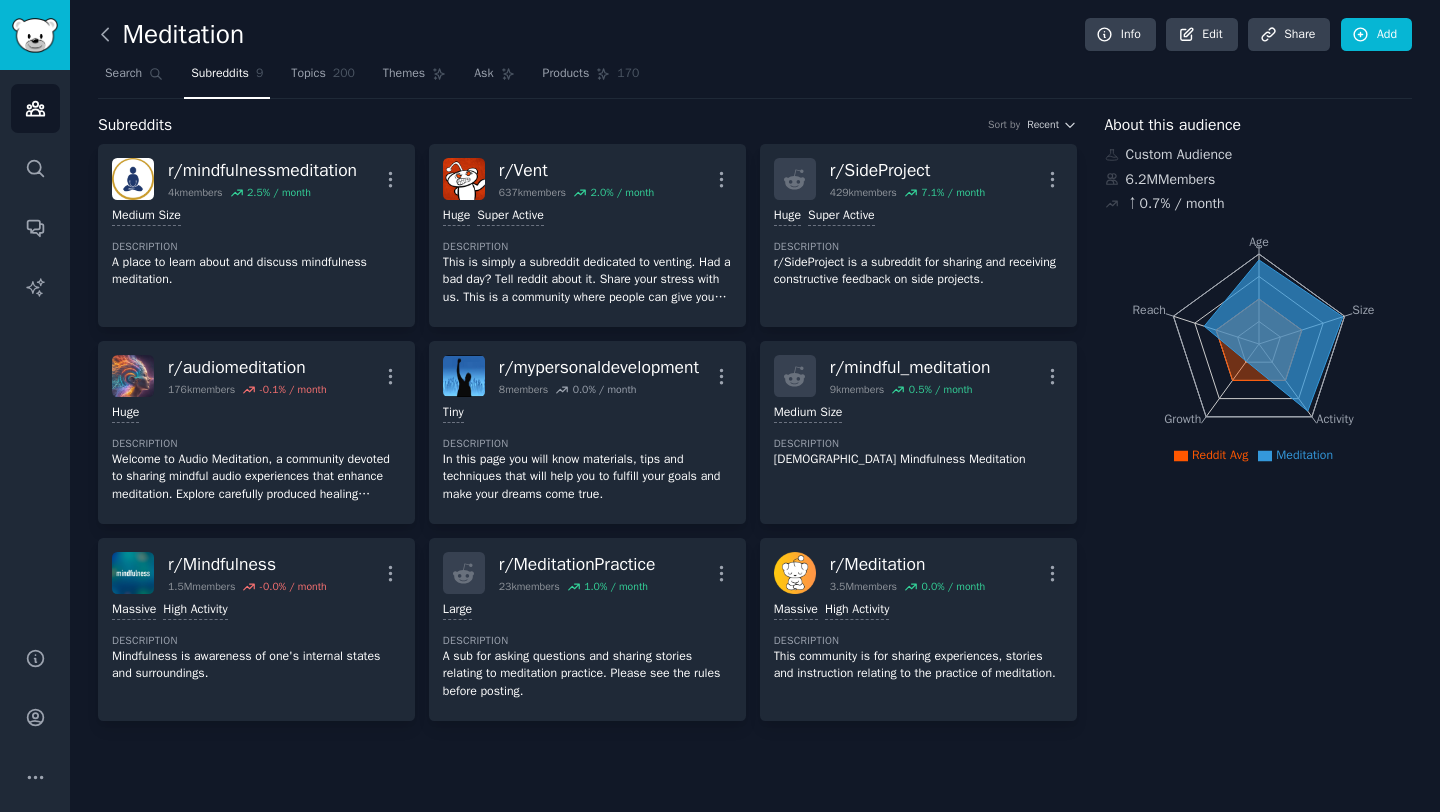 click 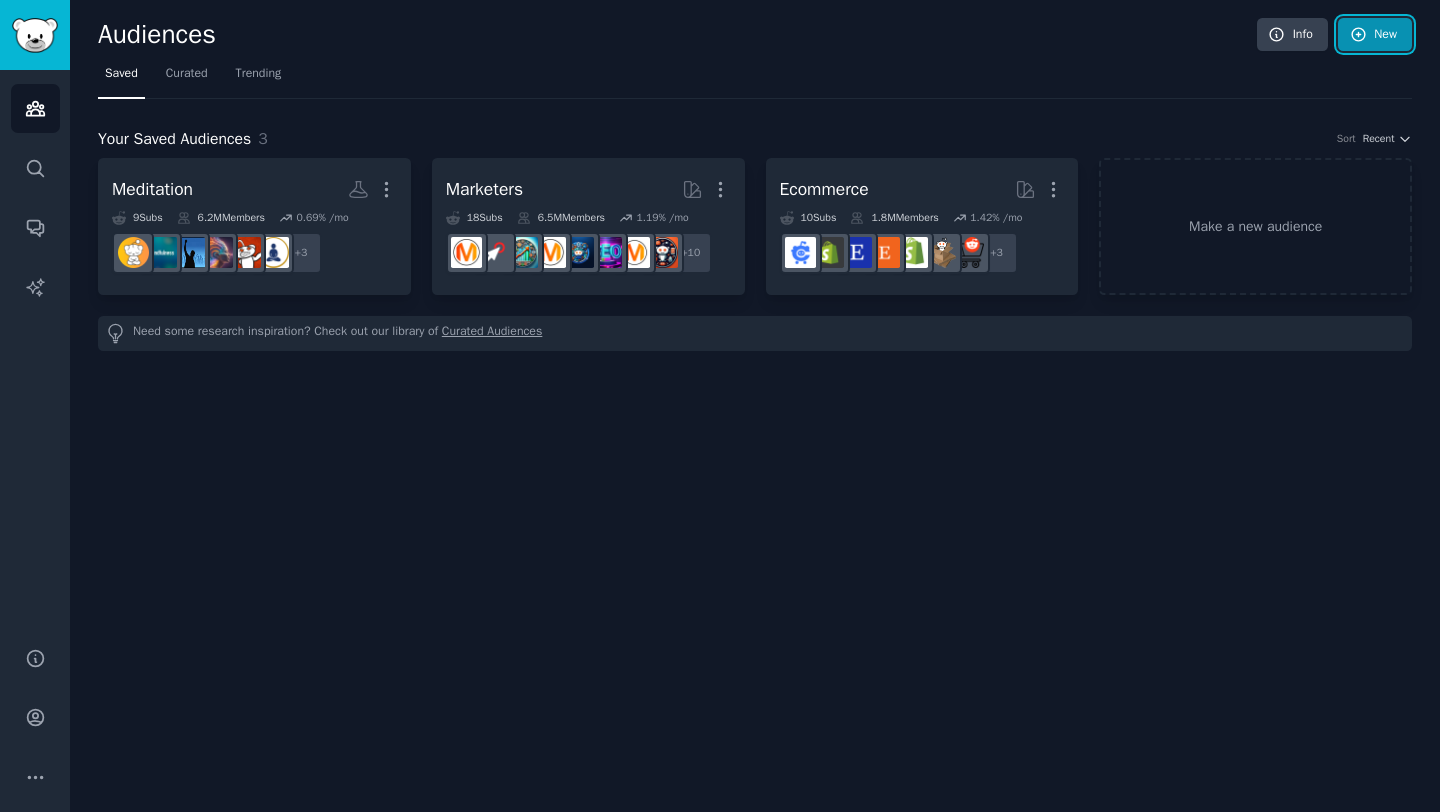 click on "New" at bounding box center (1375, 35) 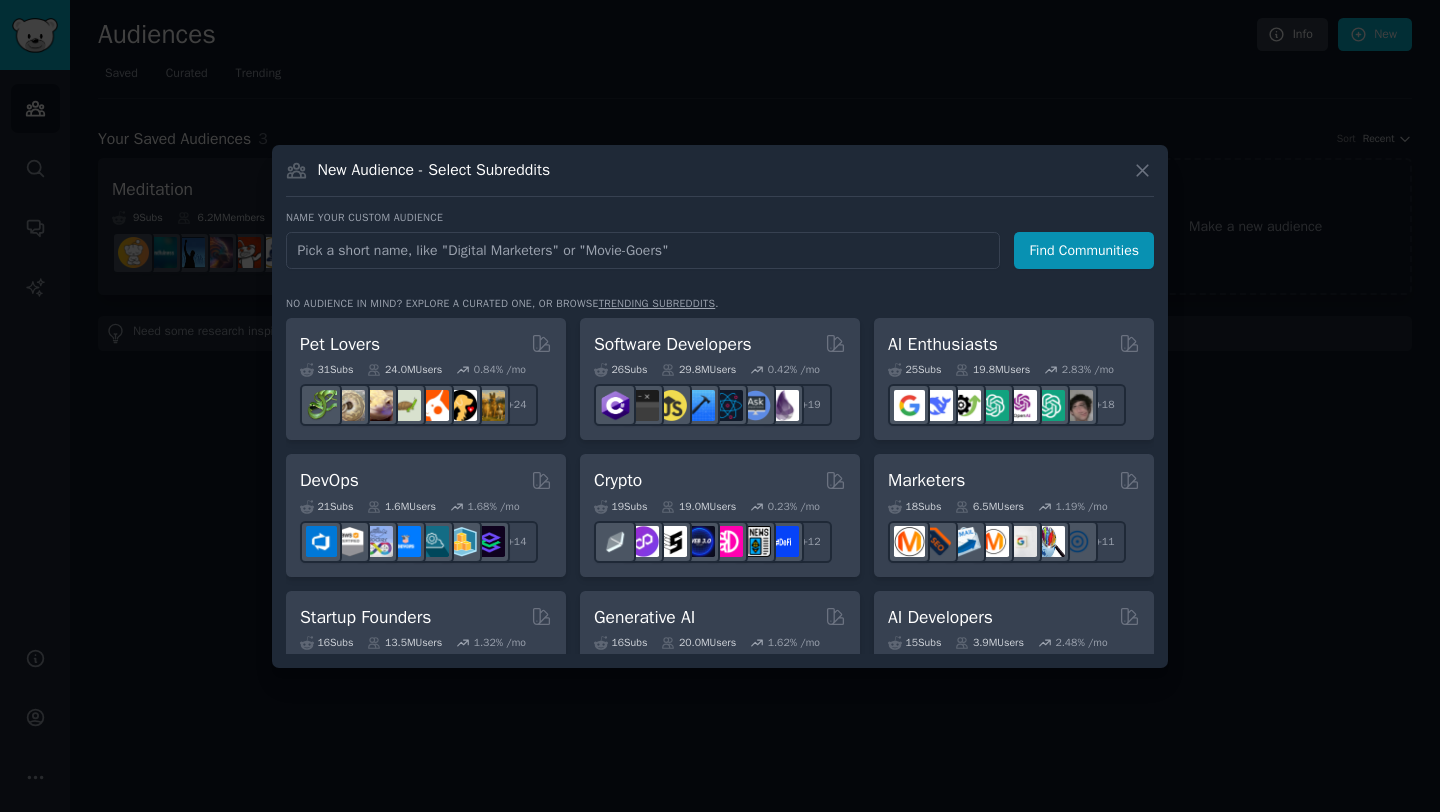 click at bounding box center (643, 250) 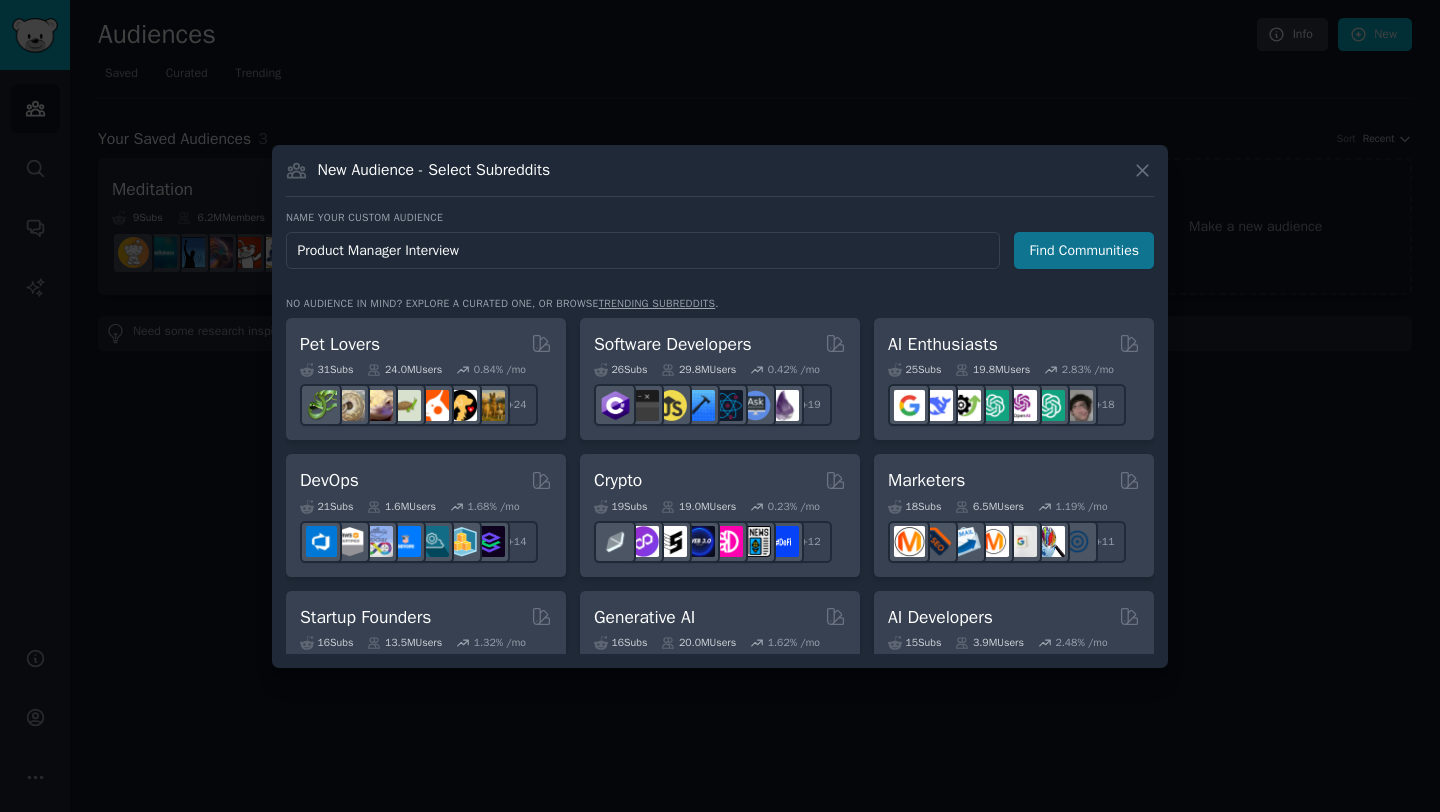 type on "Product Manager Interview" 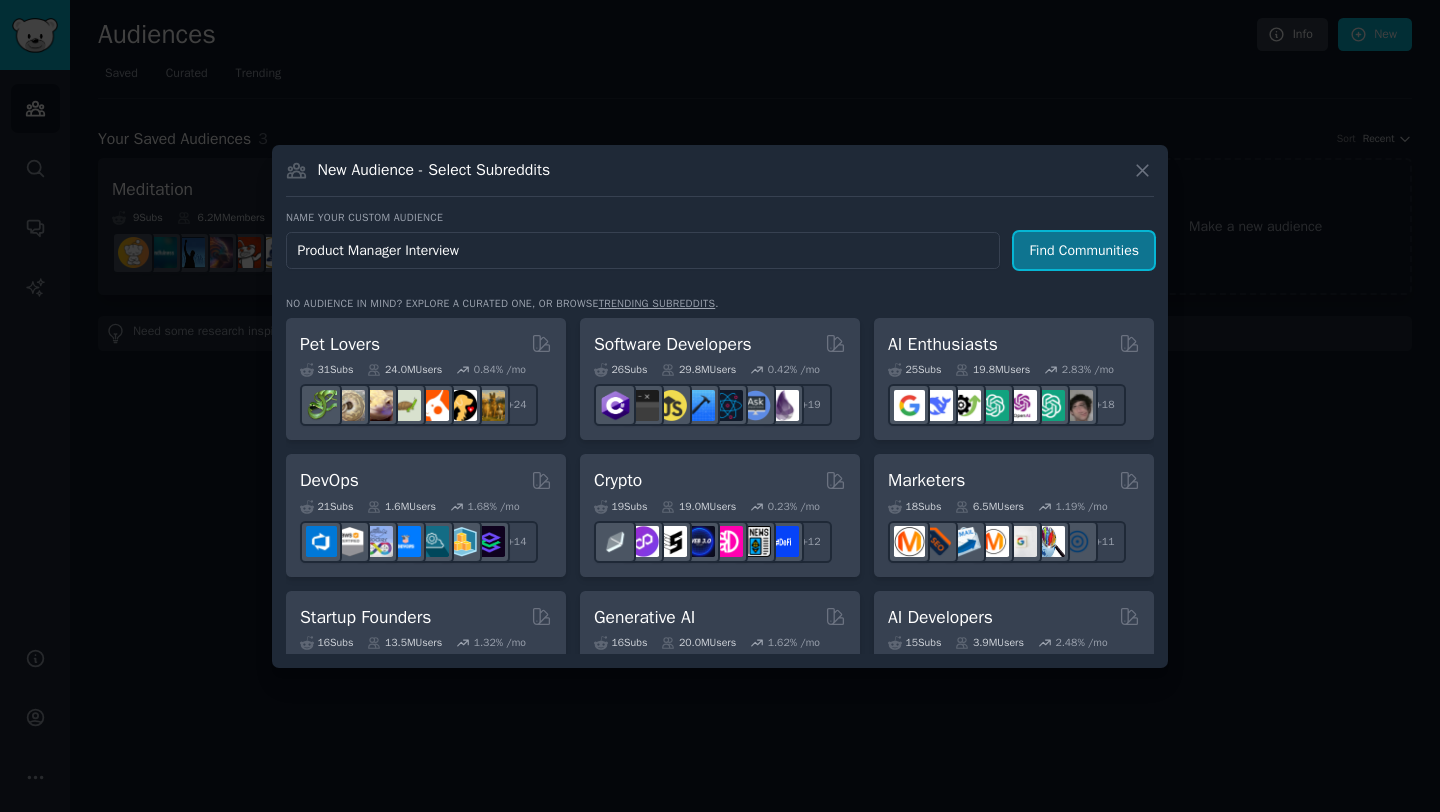 click on "Find Communities" at bounding box center [1084, 250] 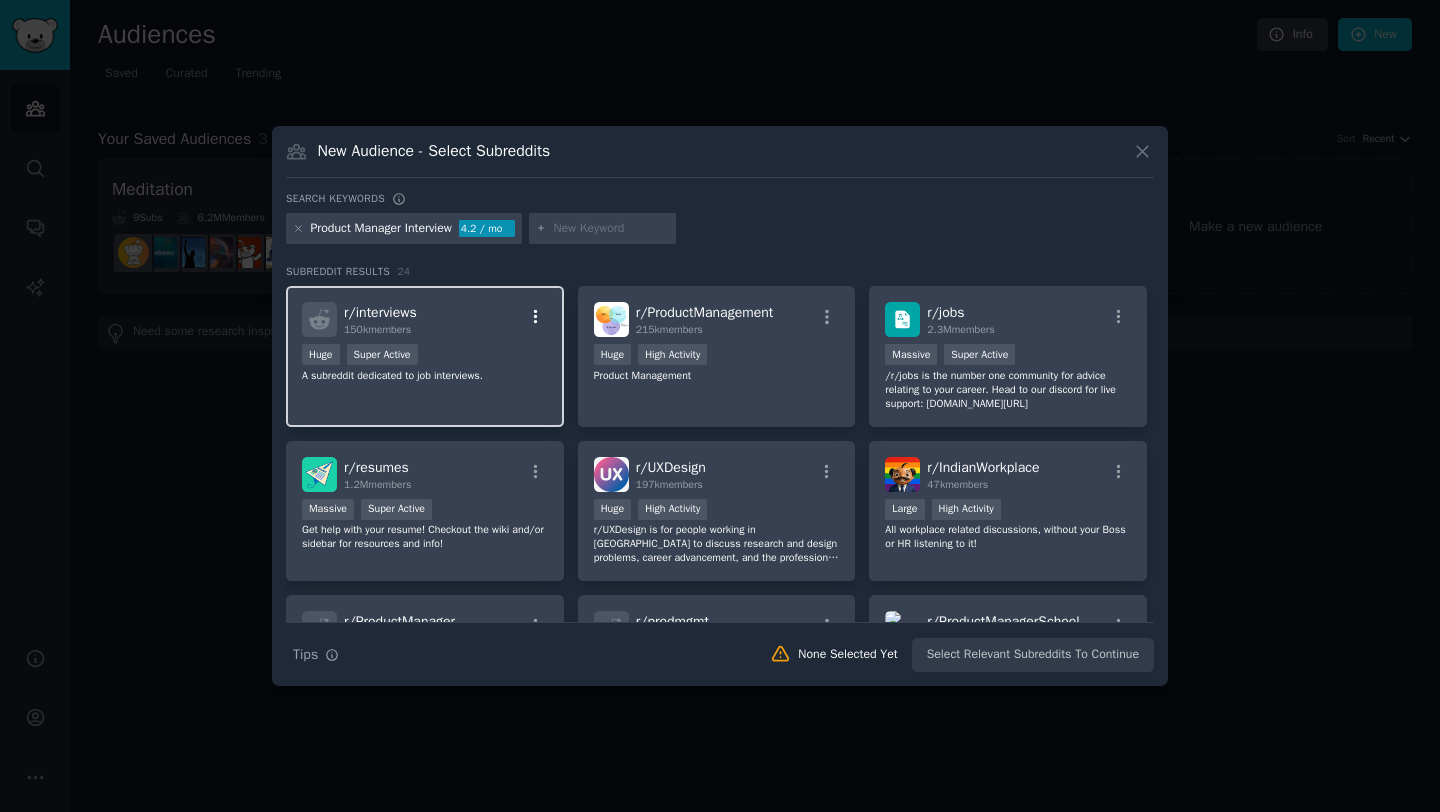 click 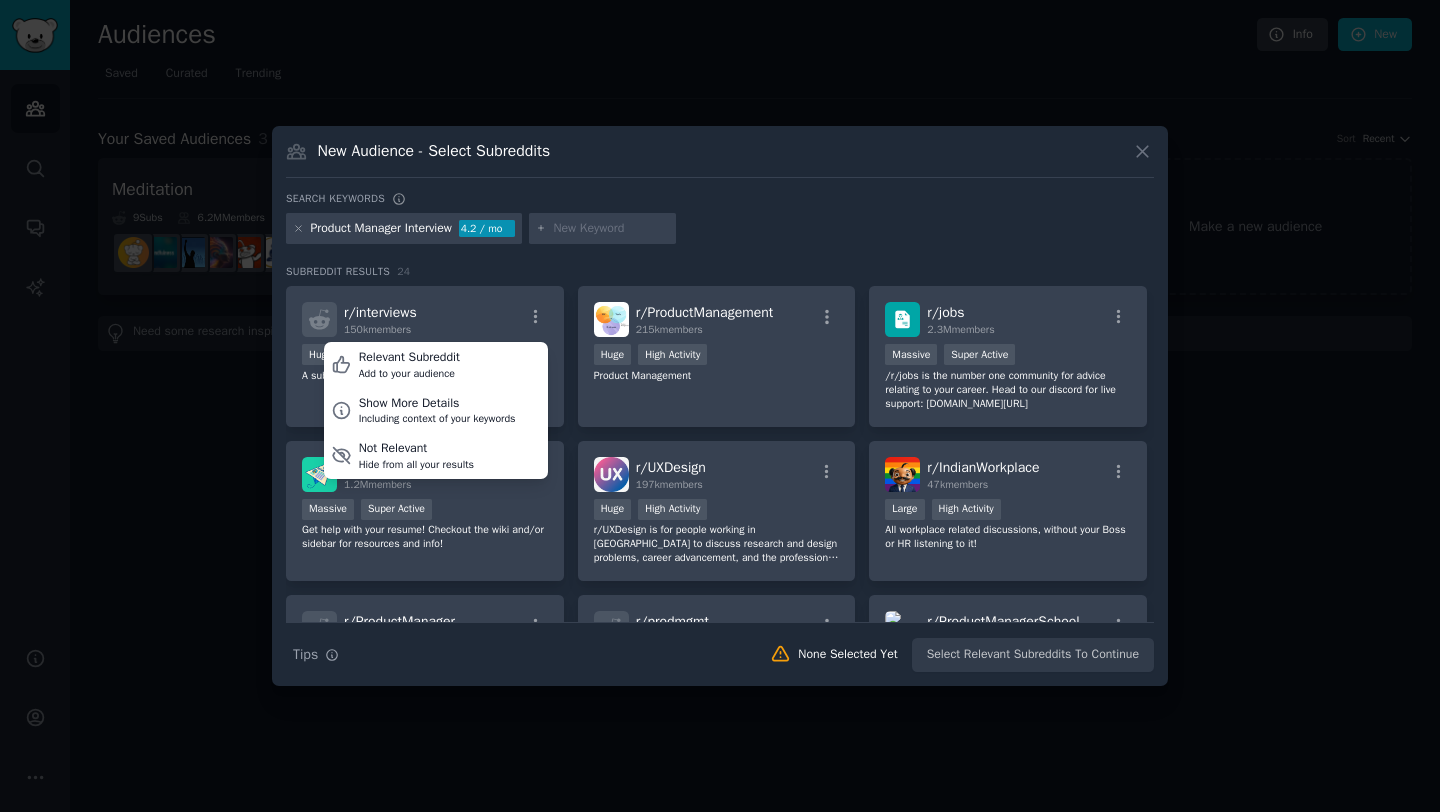 click on "Search keywords Product Manager Interview 4.2 / mo Subreddit Results 24 r/ interviews 150k  members Relevant Subreddit Add to your audience Show More Details Including context of your keywords Not Relevant Hide from all your results Huge Super Active A subreddit dedicated to job interviews.  r/ ProductManagement 215k  members Huge High Activity Product Management r/ jobs 2.3M  members Massive Super Active /r/jobs is the number one community for advice relating to your career.
Head to our discord for live support: [DOMAIN_NAME][URL] r/ resumes 1.2M  members Massive Super Active Get help with your resume! Checkout the wiki and/or sidebar for resources and info! r/ UXDesign 197k  members Huge High Activity r/ IndianWorkplace 47k  members Large High Activity All workplace related discussions, without your Boss or HR listening to it! r/ ProductManager 7k  members Medium Size This is the proverbial water cooler for tech PM's to share tips & tricks and musings. r/ prodmgmt 8k  members Medium Size r/ 479  members" at bounding box center (720, 432) 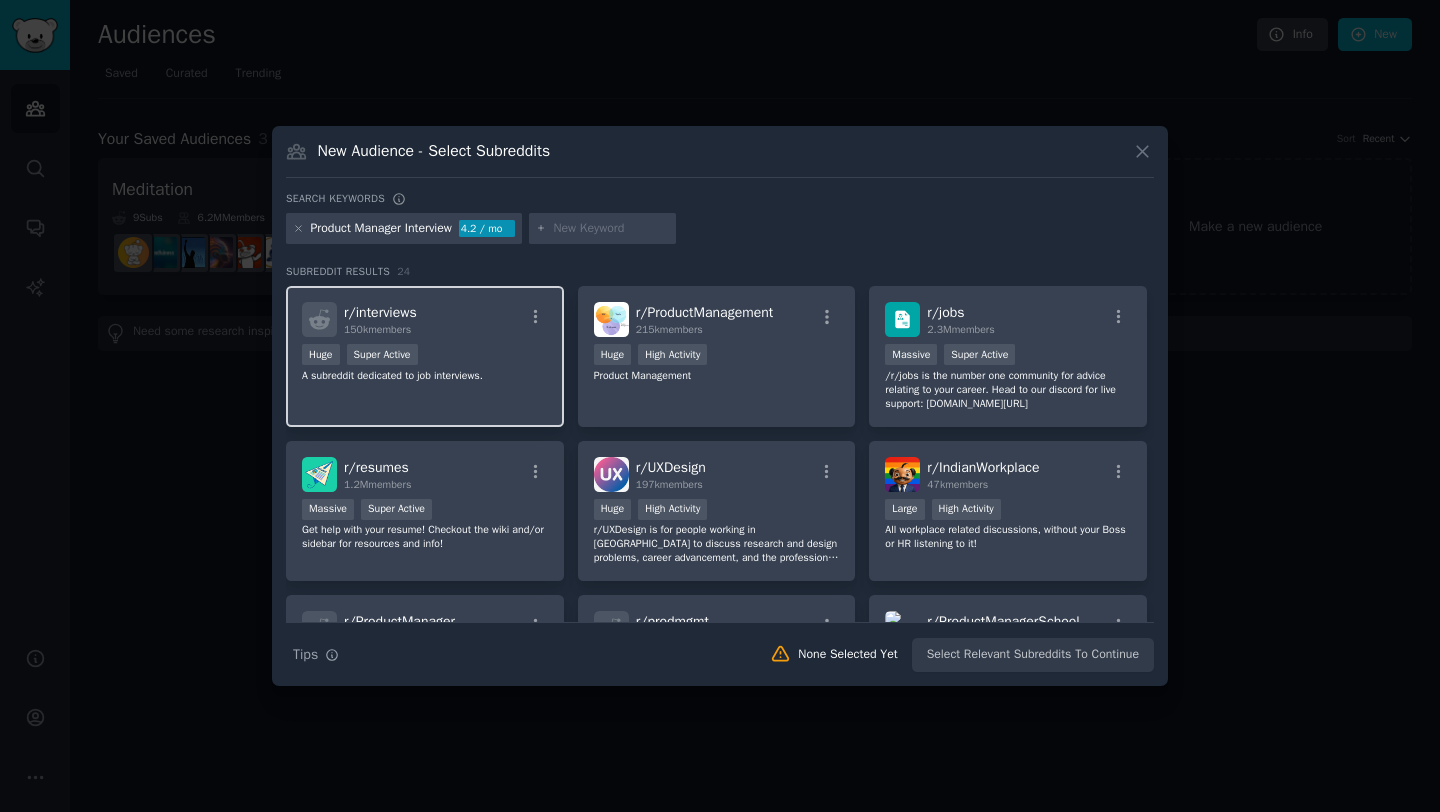 click on "r/ interviews 150k  members Huge Super Active A subreddit dedicated to job interviews." at bounding box center [425, 356] 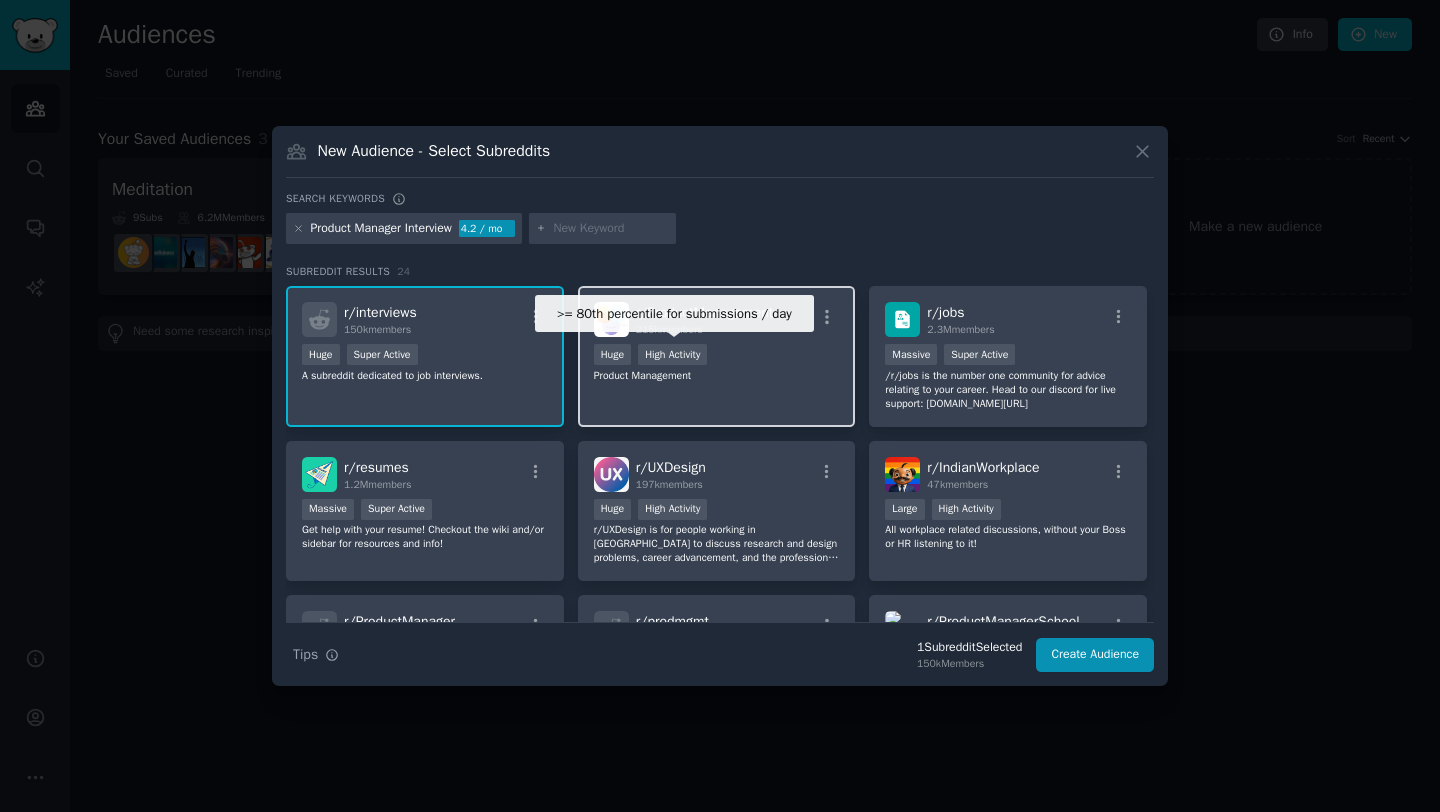 click on "High Activity" at bounding box center (672, 354) 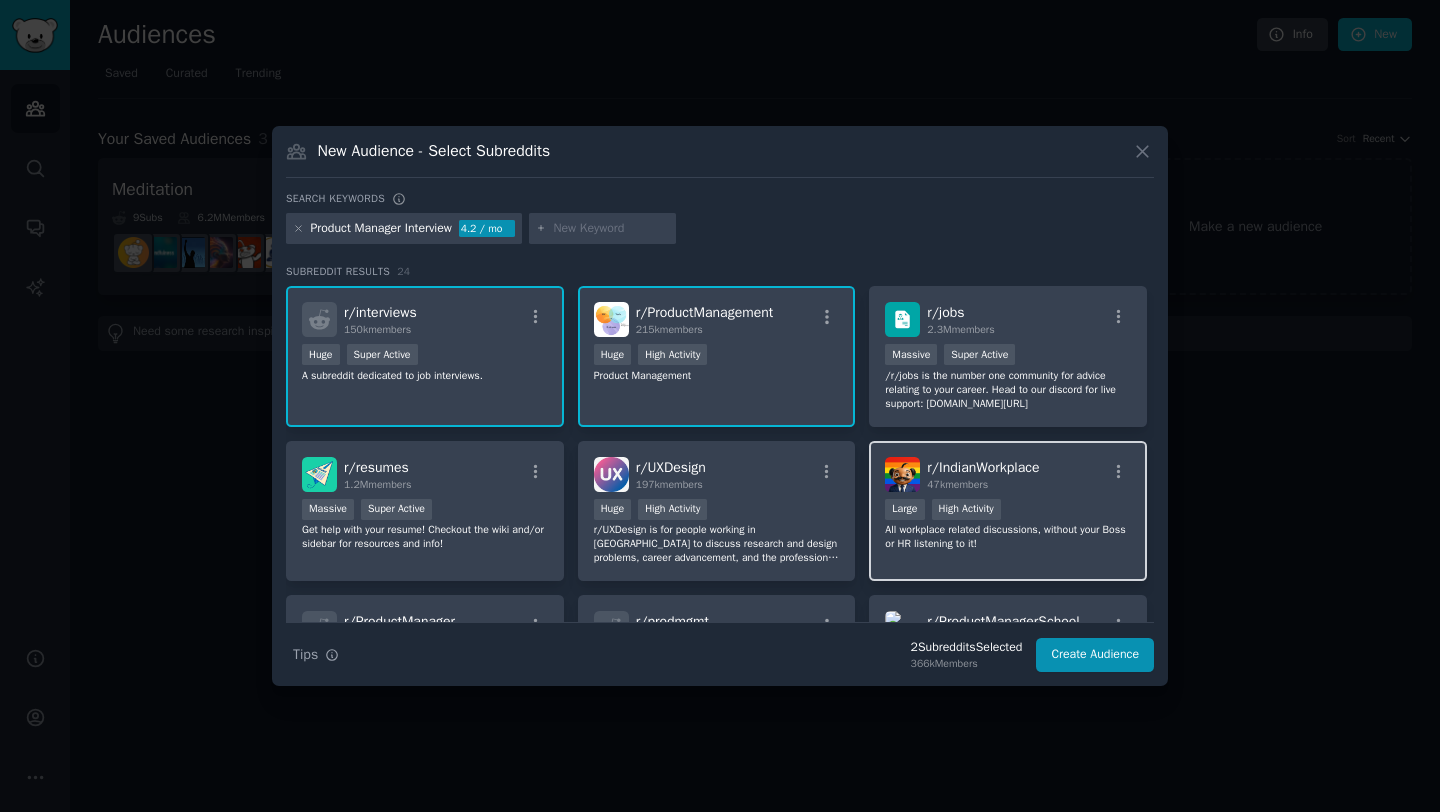 scroll, scrollTop: 19, scrollLeft: 0, axis: vertical 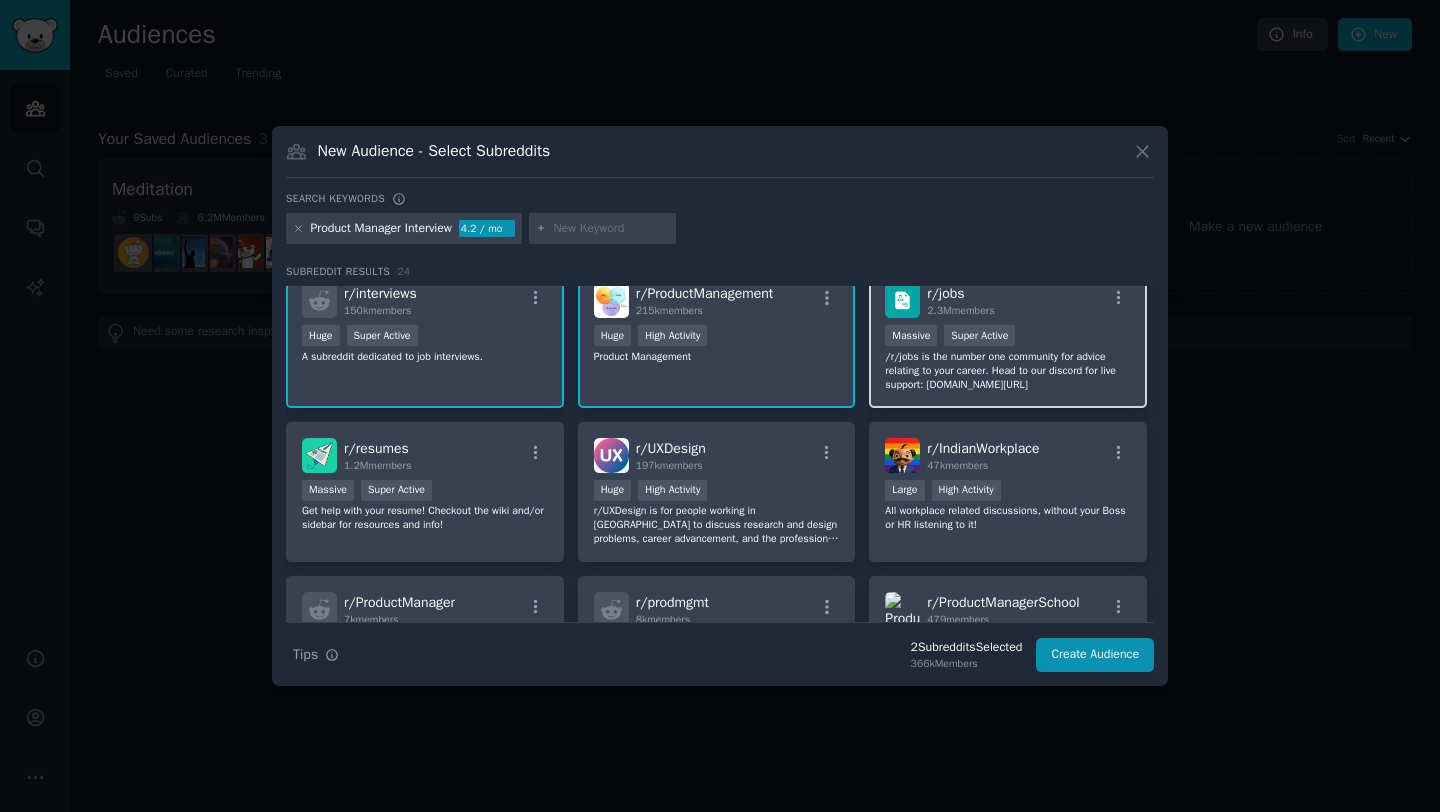 click on "/r/jobs is the number one community for advice relating to your career.
Head to our discord for live support: [DOMAIN_NAME][URL]" at bounding box center (1008, 371) 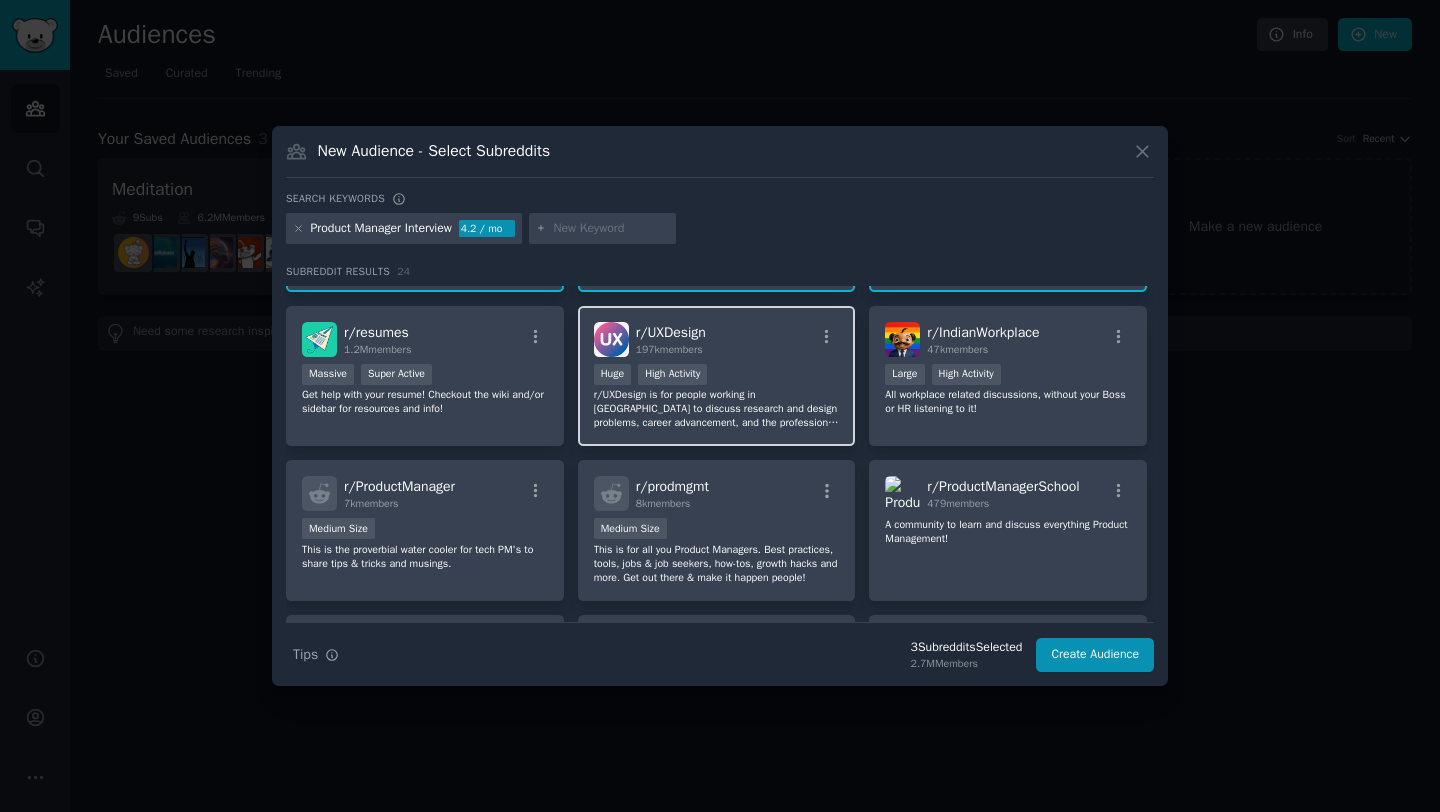 scroll, scrollTop: 141, scrollLeft: 0, axis: vertical 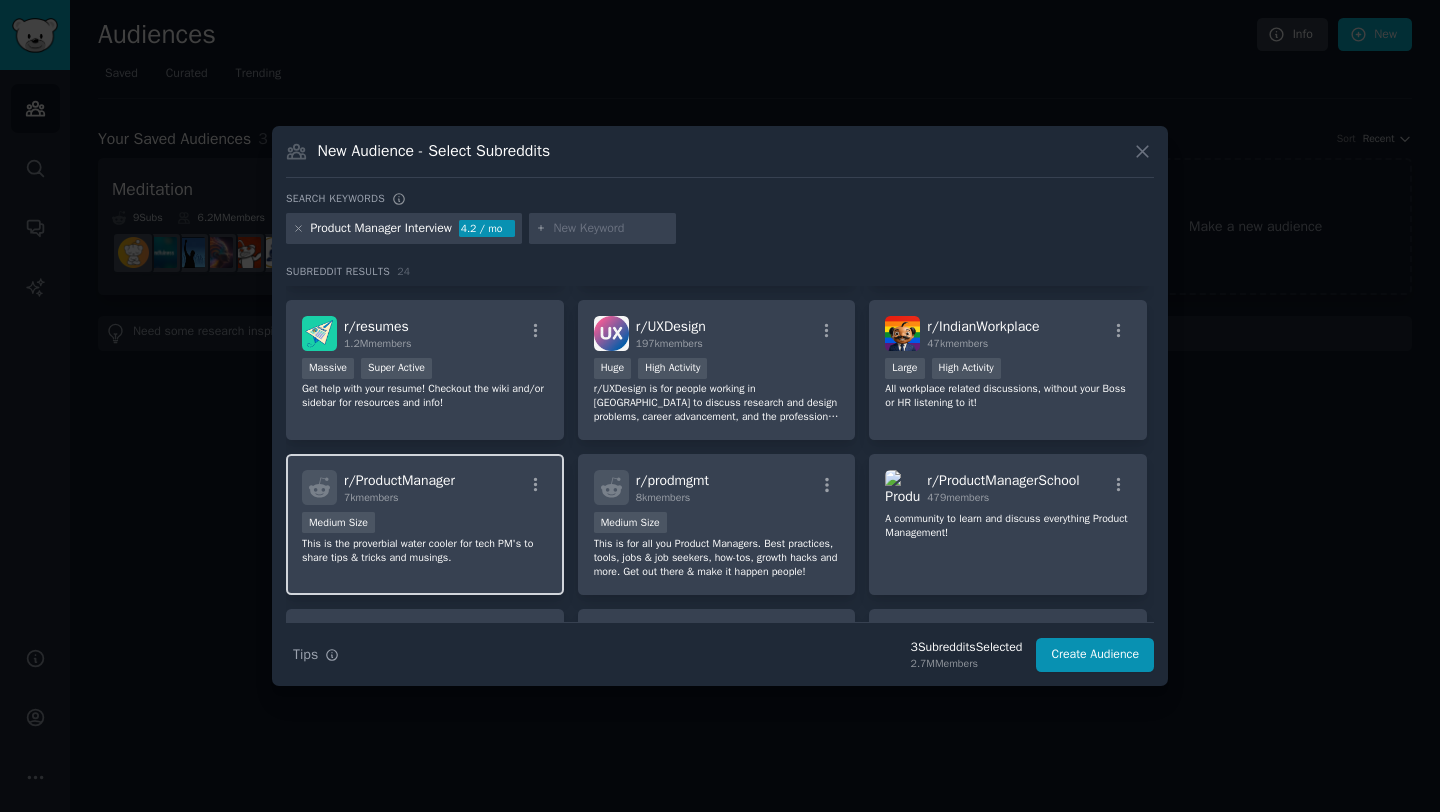 click on "This is the proverbial water cooler for tech PM's to share tips & tricks and musings." at bounding box center (425, 551) 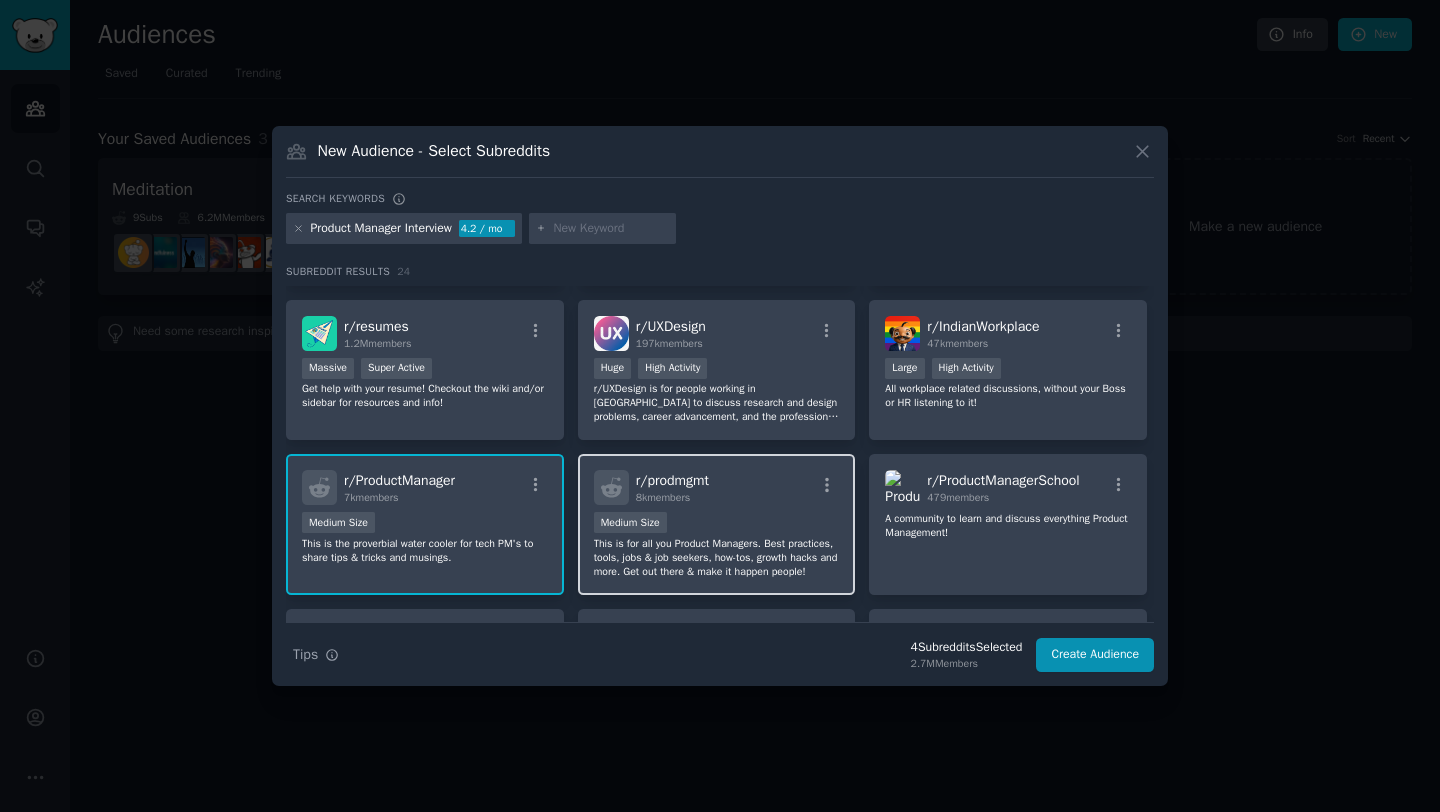 click on "This is for all you Product Managers. Best practices, tools, jobs & job seekers, how-tos, growth hacks and more. Get out there & make it happen people!" at bounding box center (717, 558) 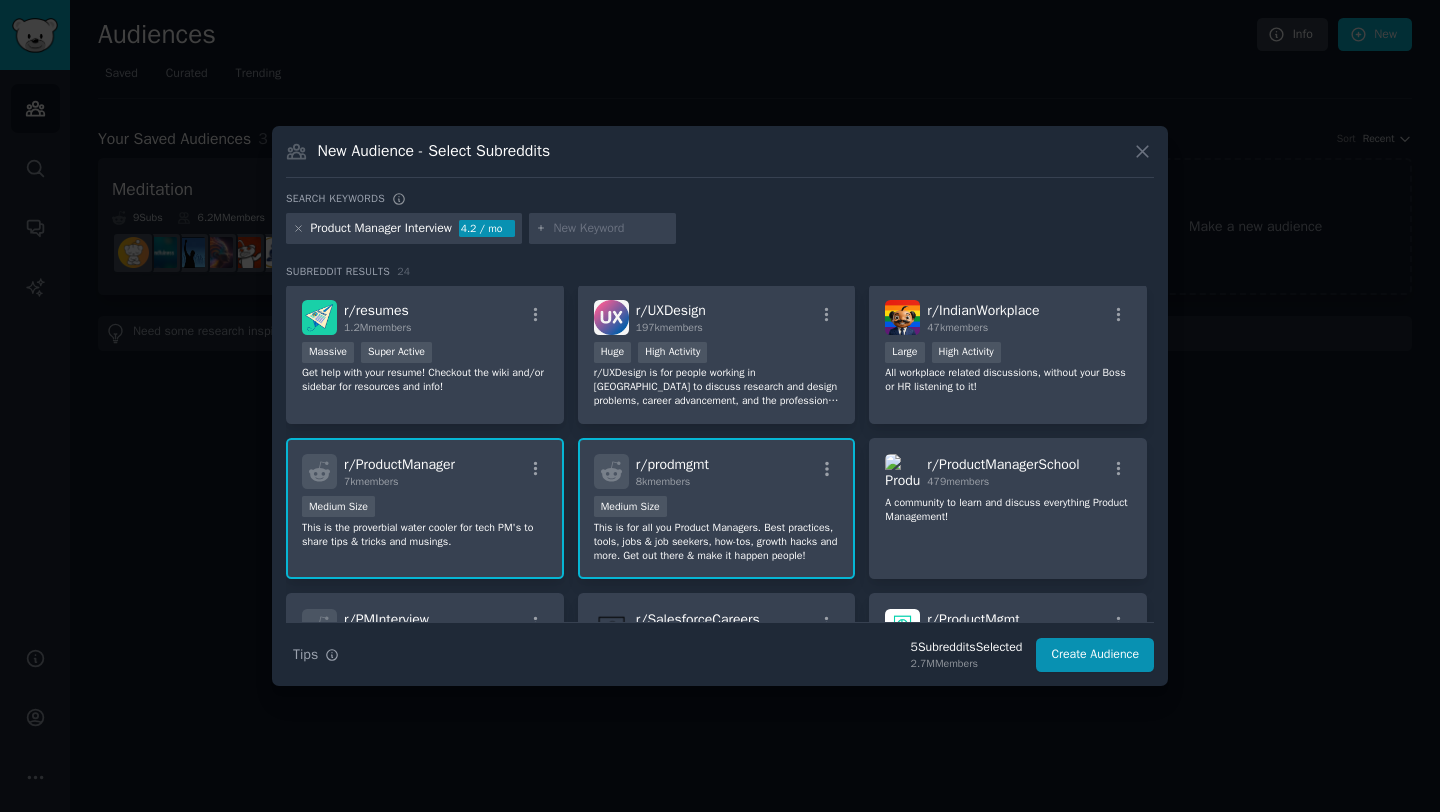 scroll, scrollTop: 161, scrollLeft: 0, axis: vertical 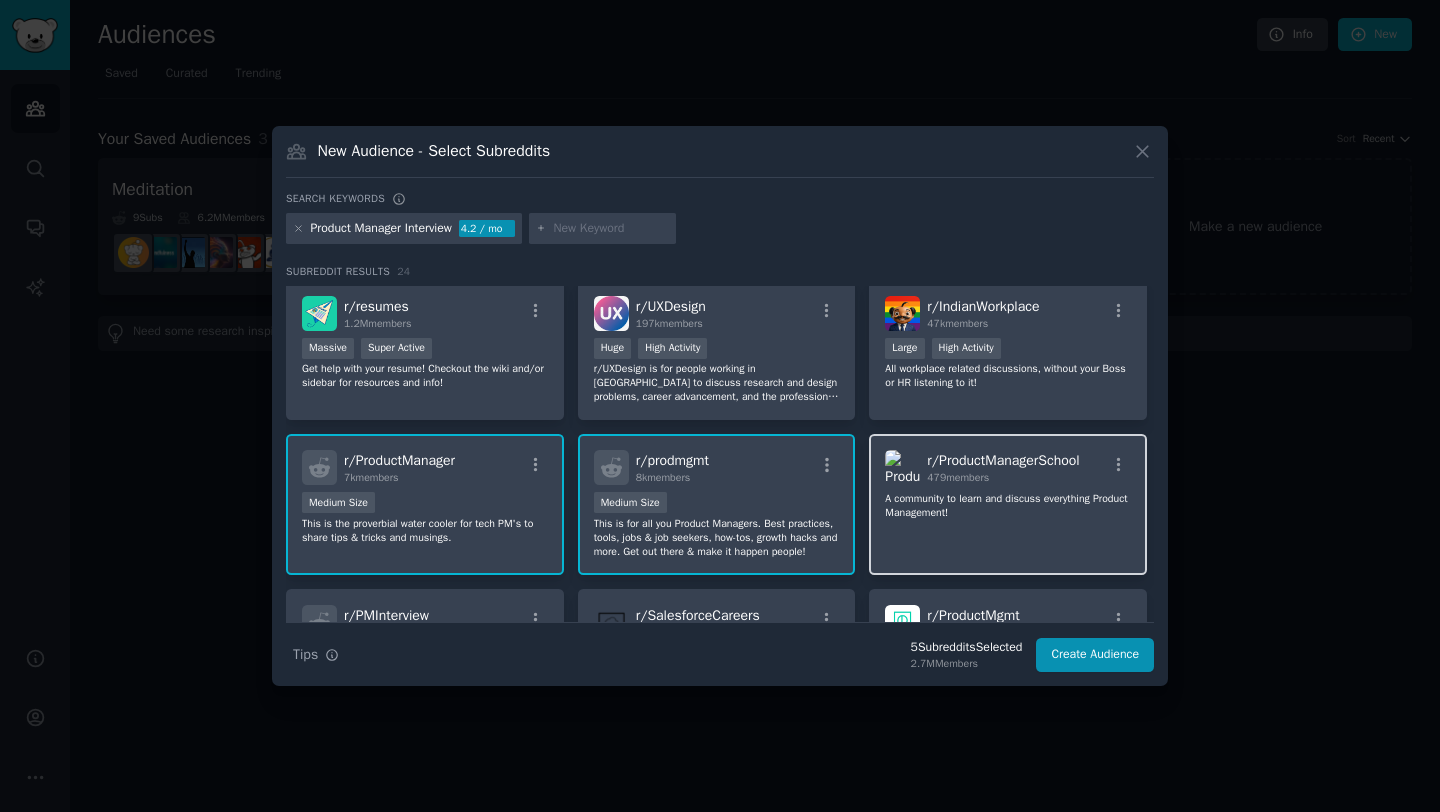 click on "A community to learn and discuss everything Product Management!" 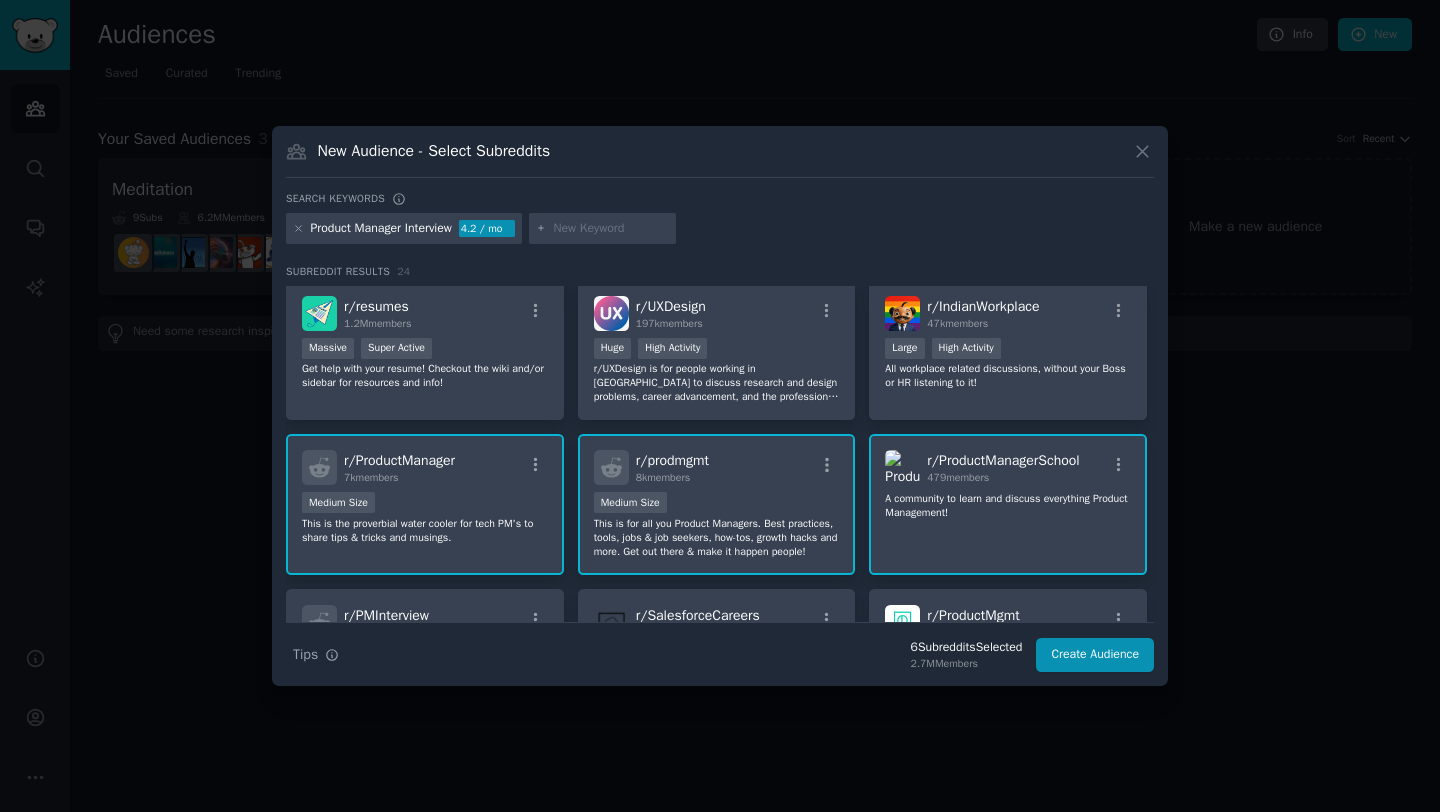 scroll, scrollTop: 214, scrollLeft: 0, axis: vertical 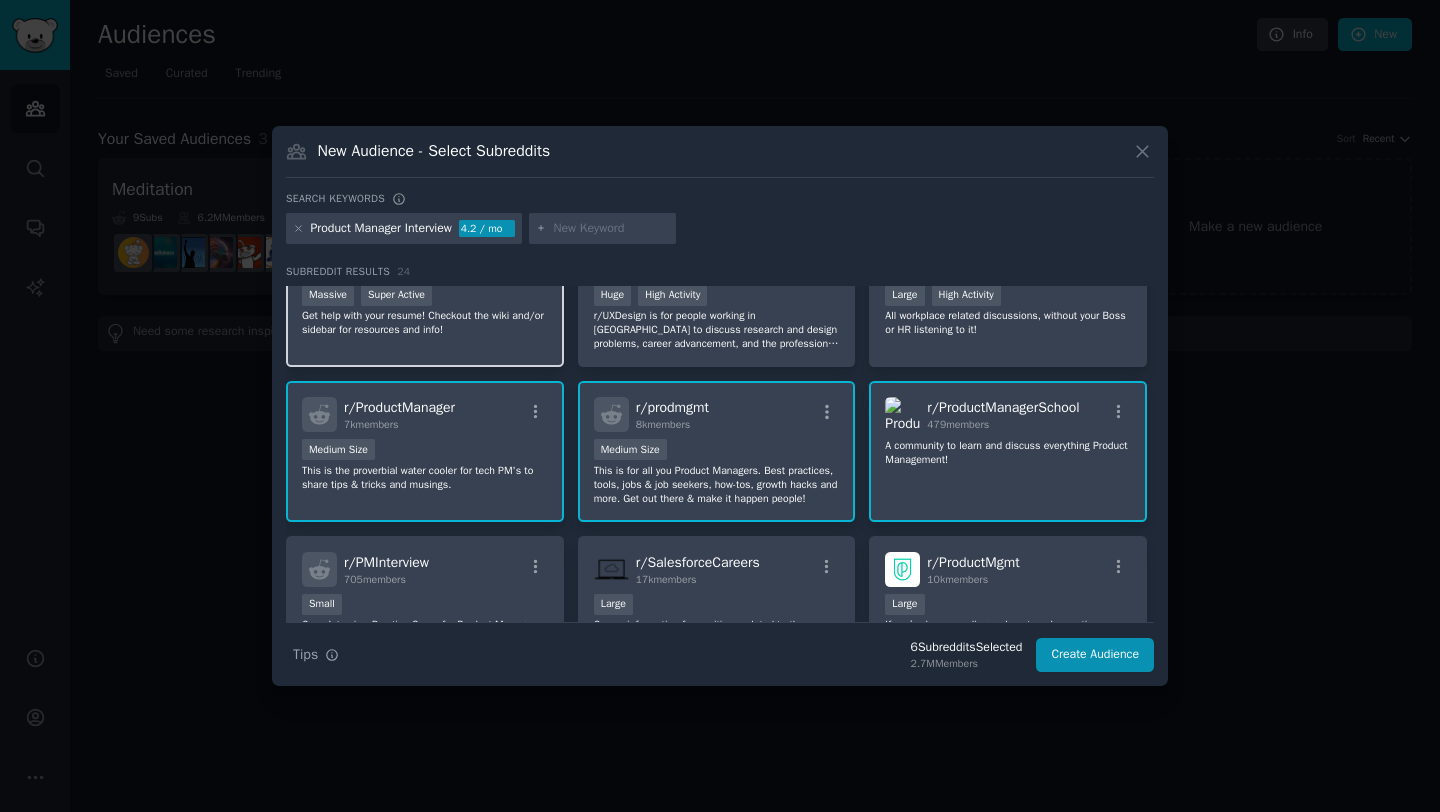 click on "r/ resumes 1.2M  members Massive Super Active Get help with your resume! Checkout the wiki and/or sidebar for resources and info!" at bounding box center (425, 297) 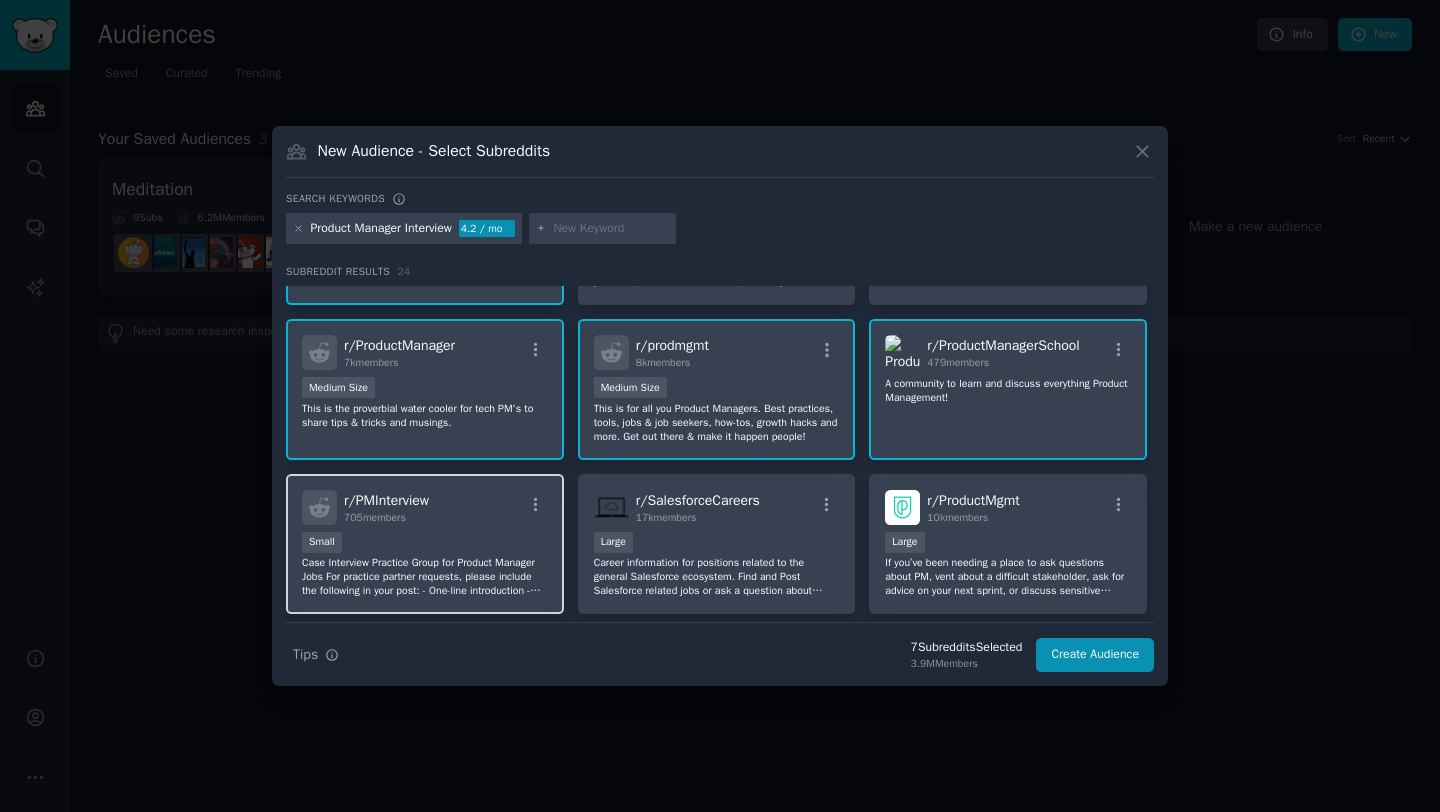 scroll, scrollTop: 281, scrollLeft: 0, axis: vertical 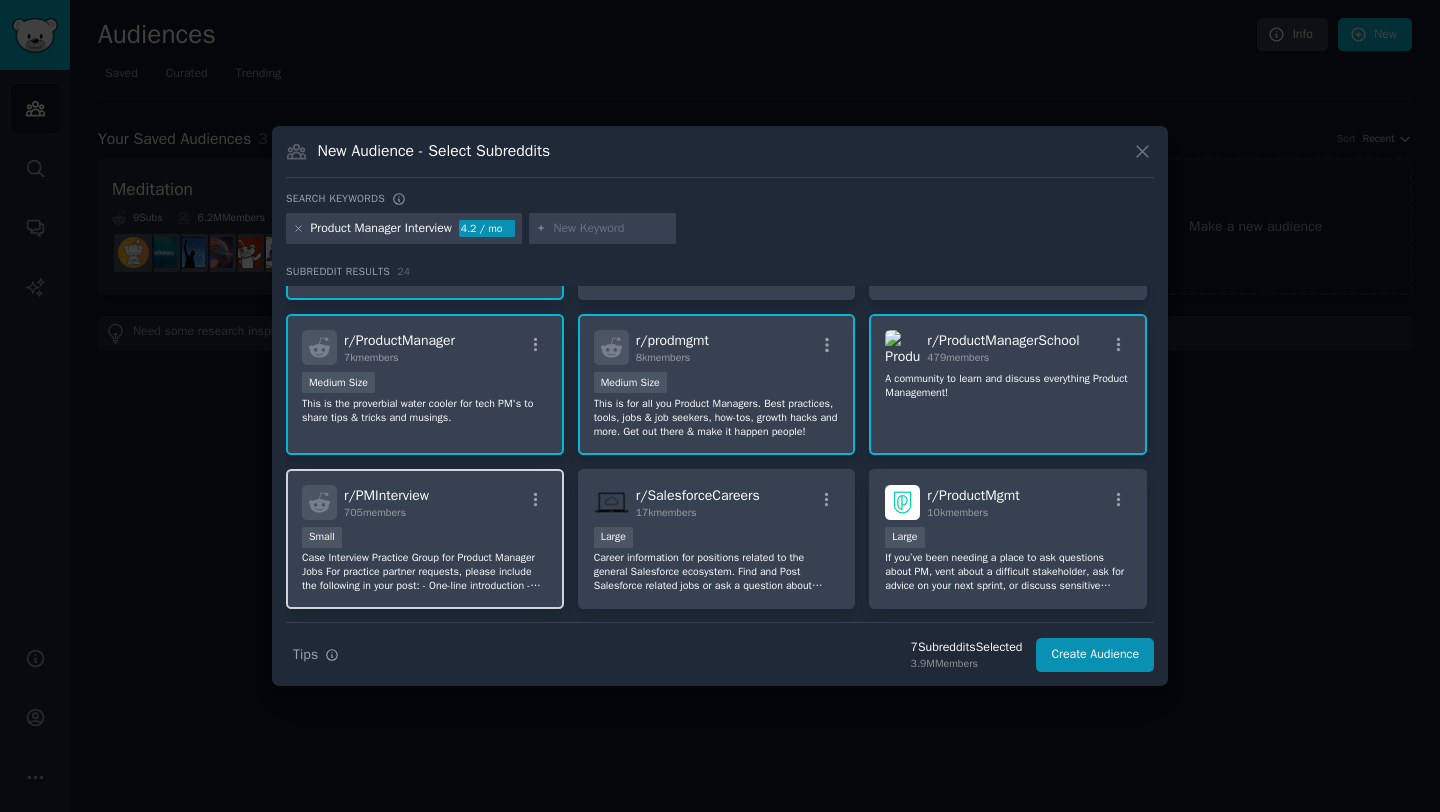 click on "r/ PMInterview 705  members" at bounding box center [425, 502] 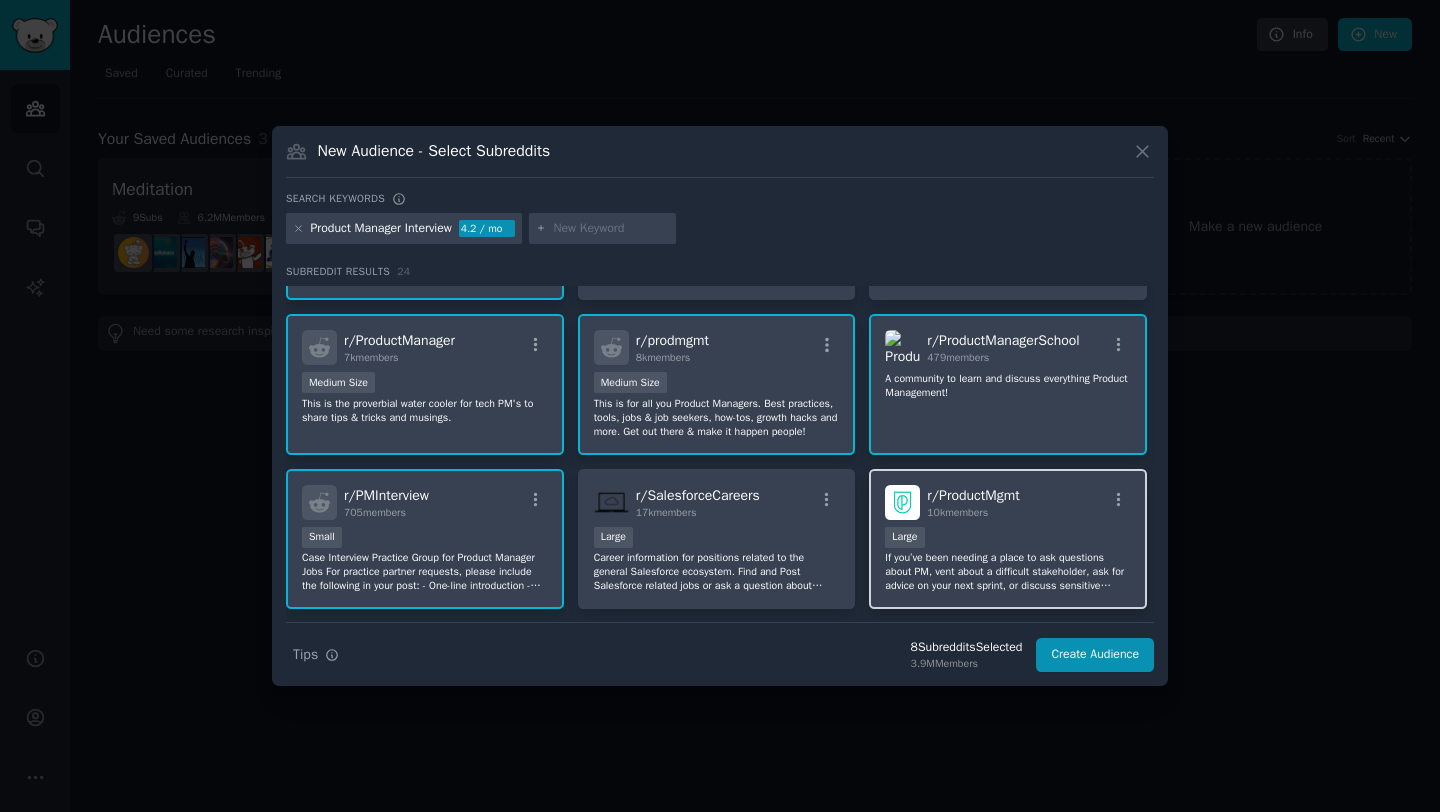 click on "If you’ve been needing a place to ask questions about PM, vent about a difficult stakeholder, ask for advice on your next sprint, or discuss sensitive topics like salaries and compensation, this is it!" at bounding box center (1008, 572) 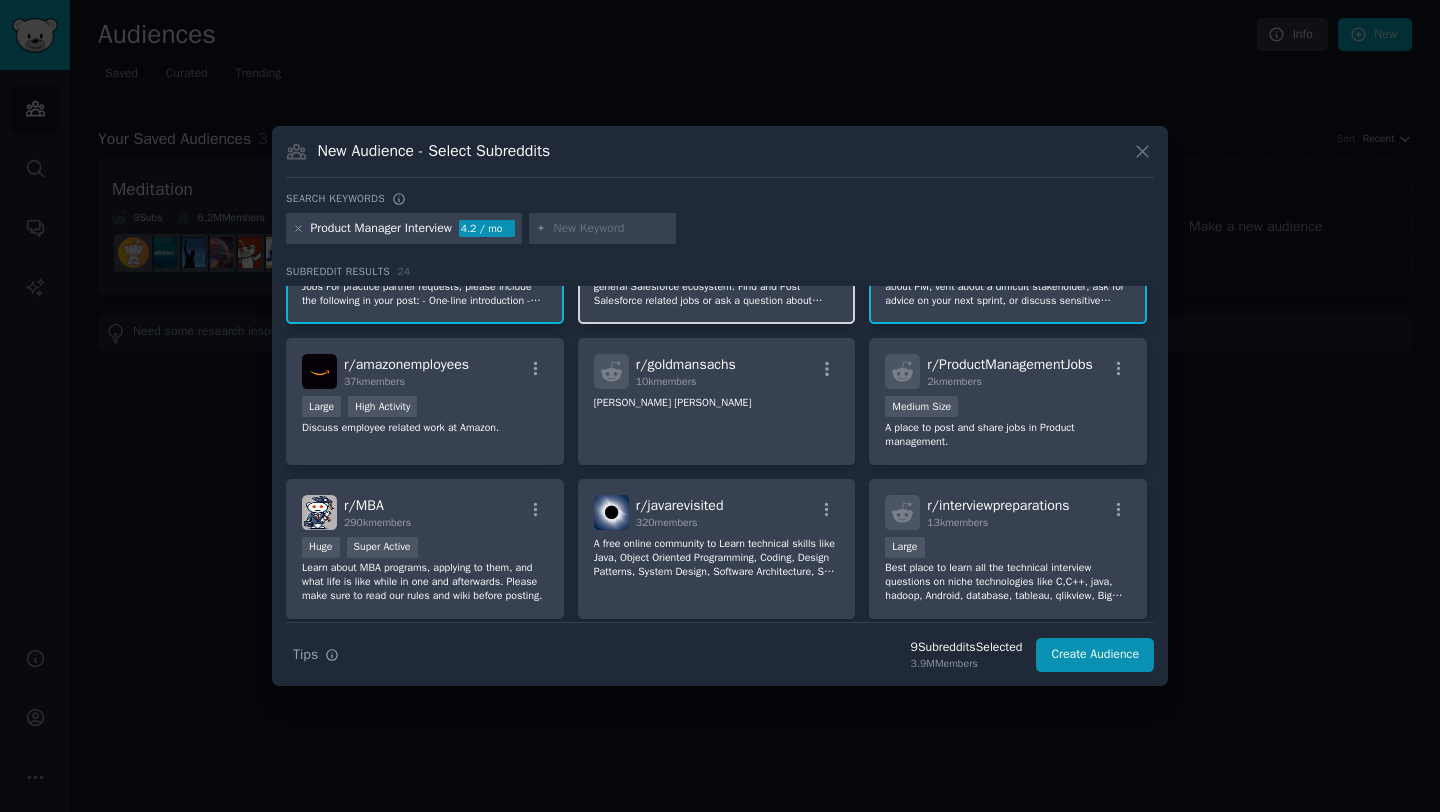 scroll, scrollTop: 558, scrollLeft: 0, axis: vertical 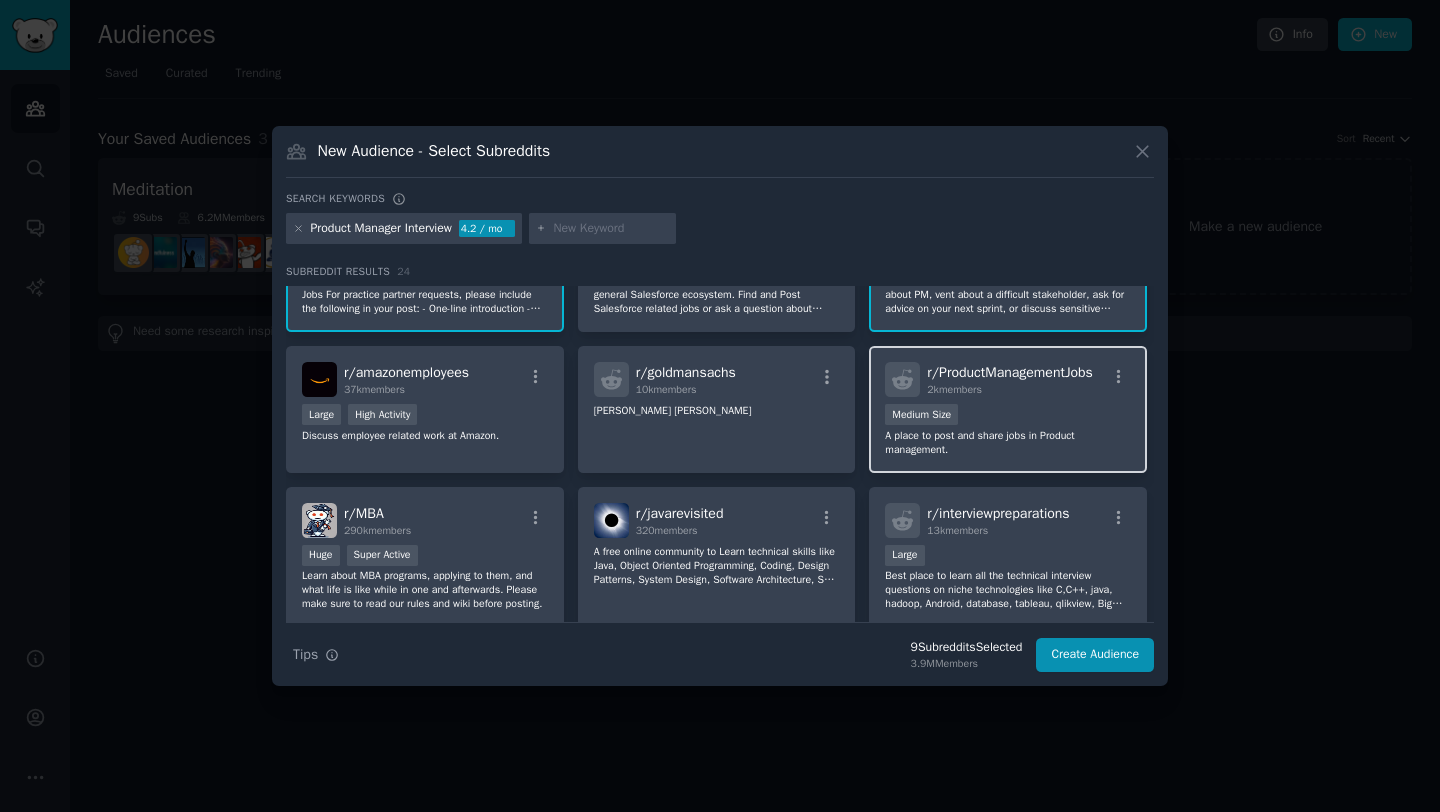 click on "A place to post and share jobs in Product management." at bounding box center [1008, 443] 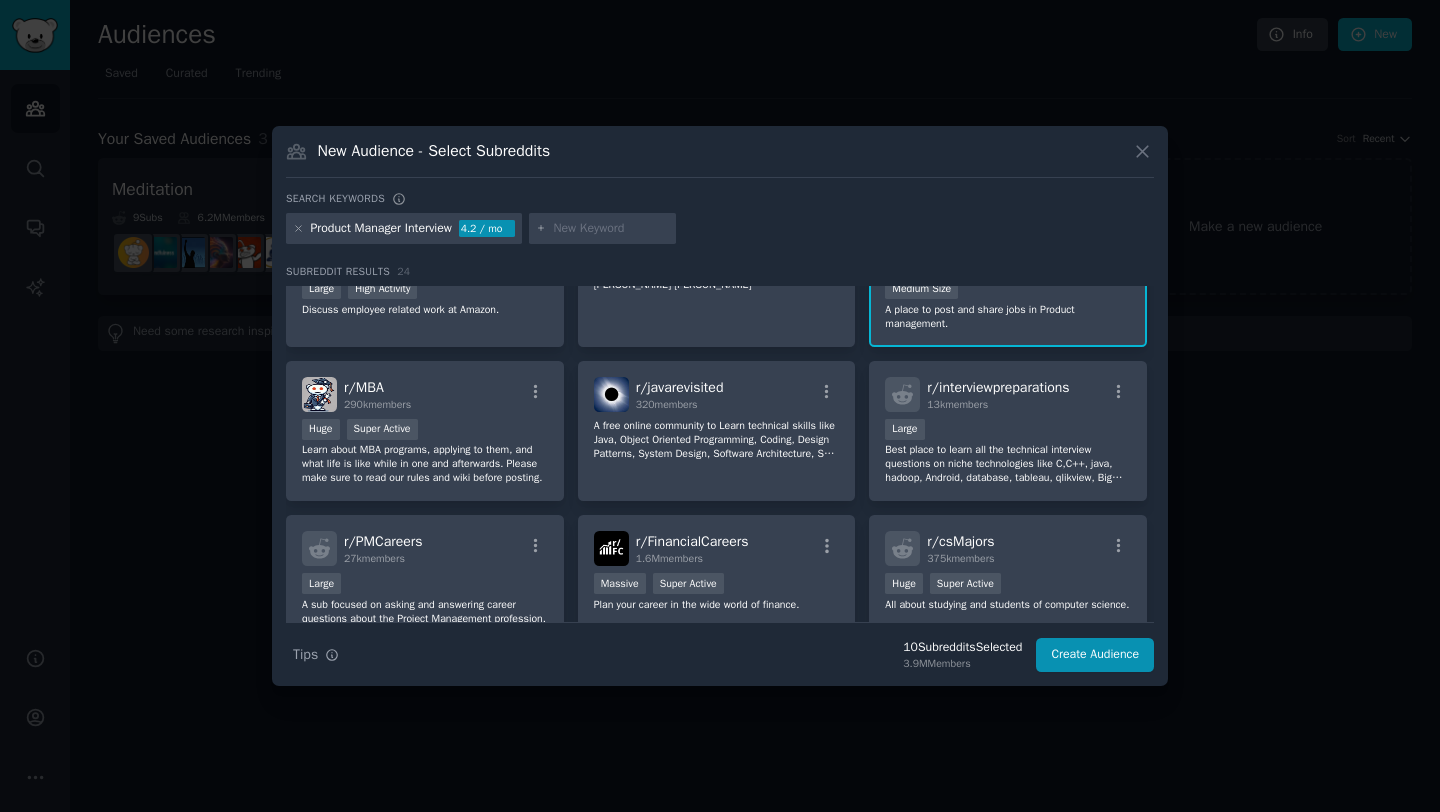 scroll, scrollTop: 685, scrollLeft: 0, axis: vertical 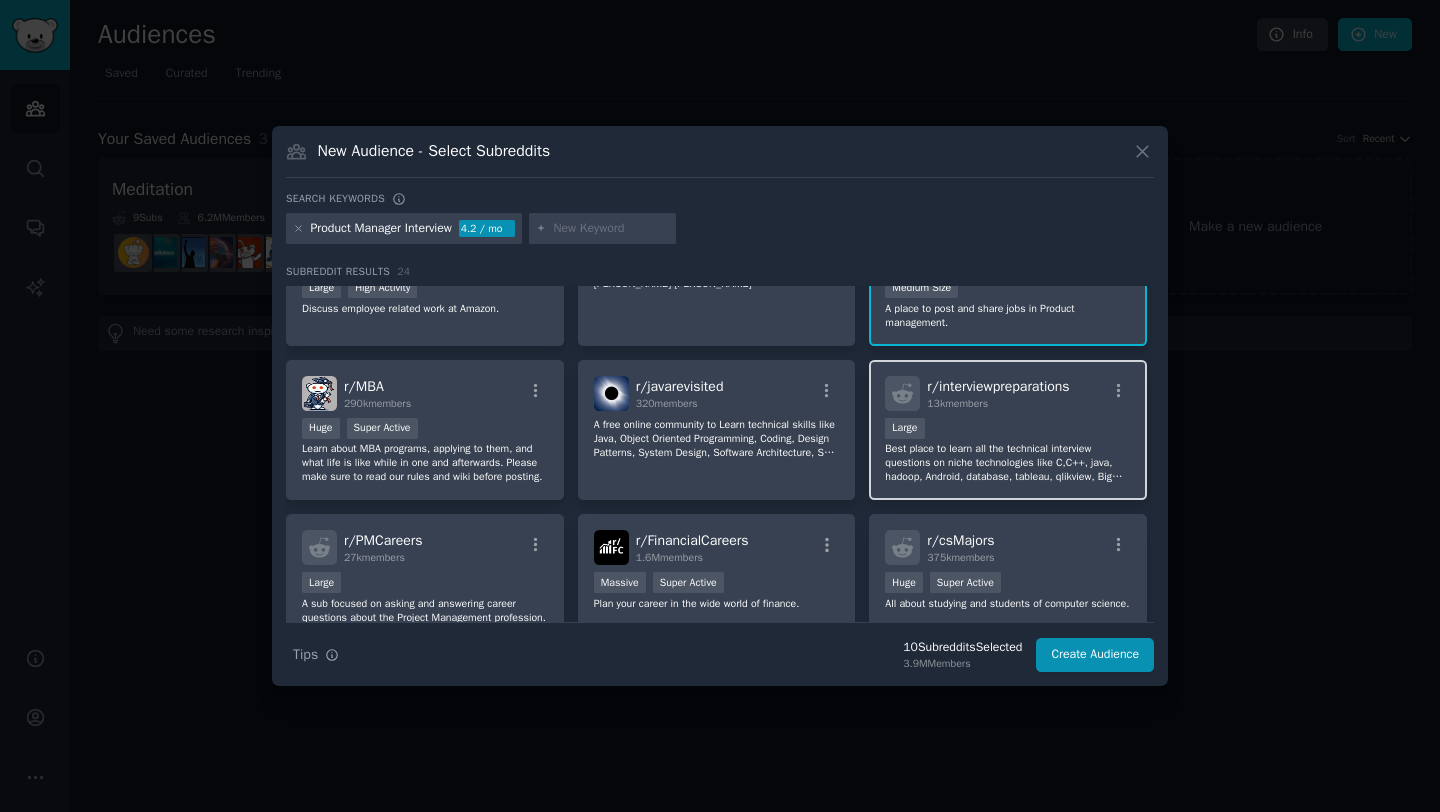 click on "Best place to learn all the technical interview questions on niche technologies like C,C++, java, hadoop, Android, database, tableau, qlikview, Big Data, Business Intelligence, Data Science, Cloud and Business Courses like Building Recommendation engine , Python, Prince2, PMP, Penthao, OBIEE, Talend, Spotfire, Jasper, MSBI, Cognos, SAS, Data Stage, Openstack, SAP HANA, Jaspersoft and many more." at bounding box center (1008, 463) 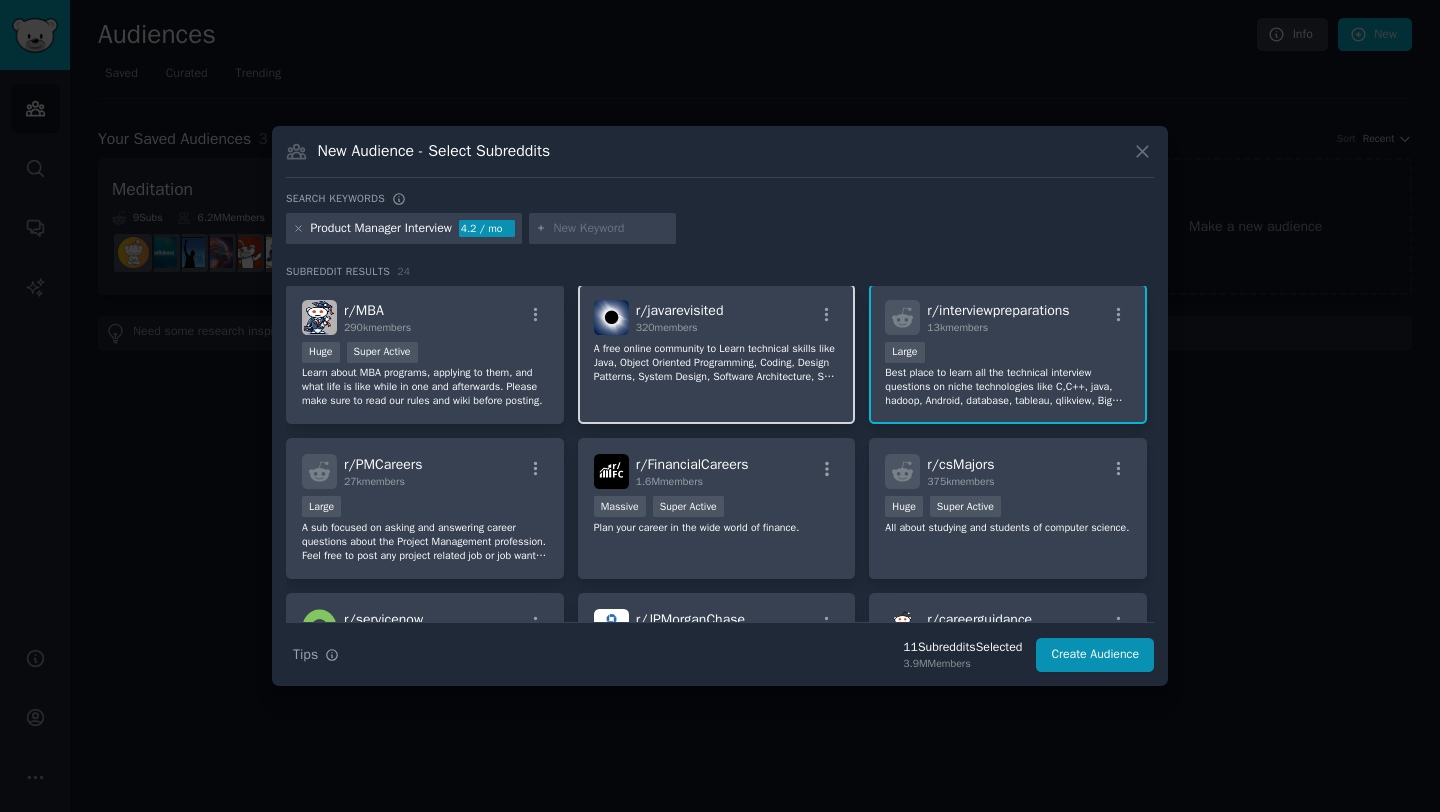scroll, scrollTop: 764, scrollLeft: 0, axis: vertical 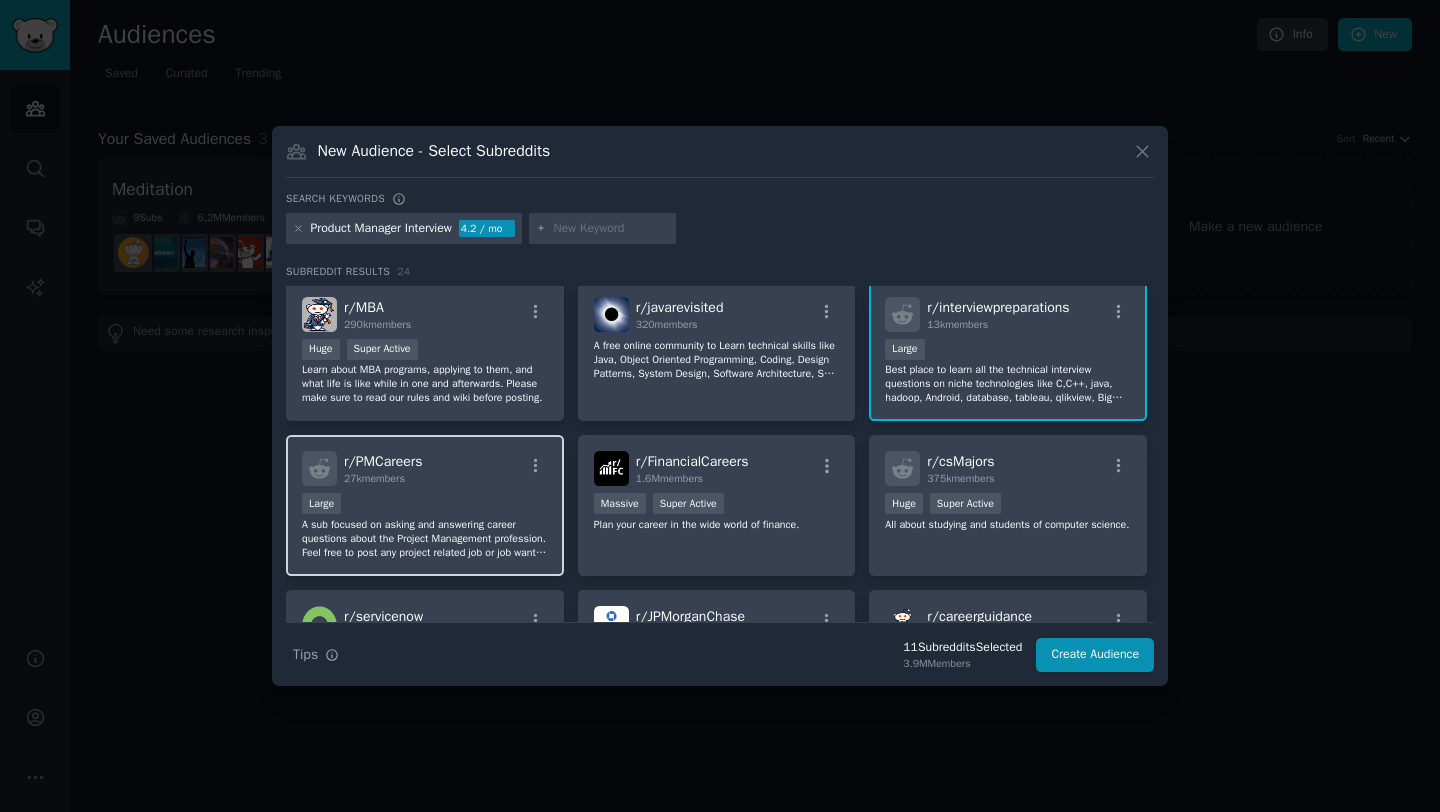 click on "Large" at bounding box center (425, 505) 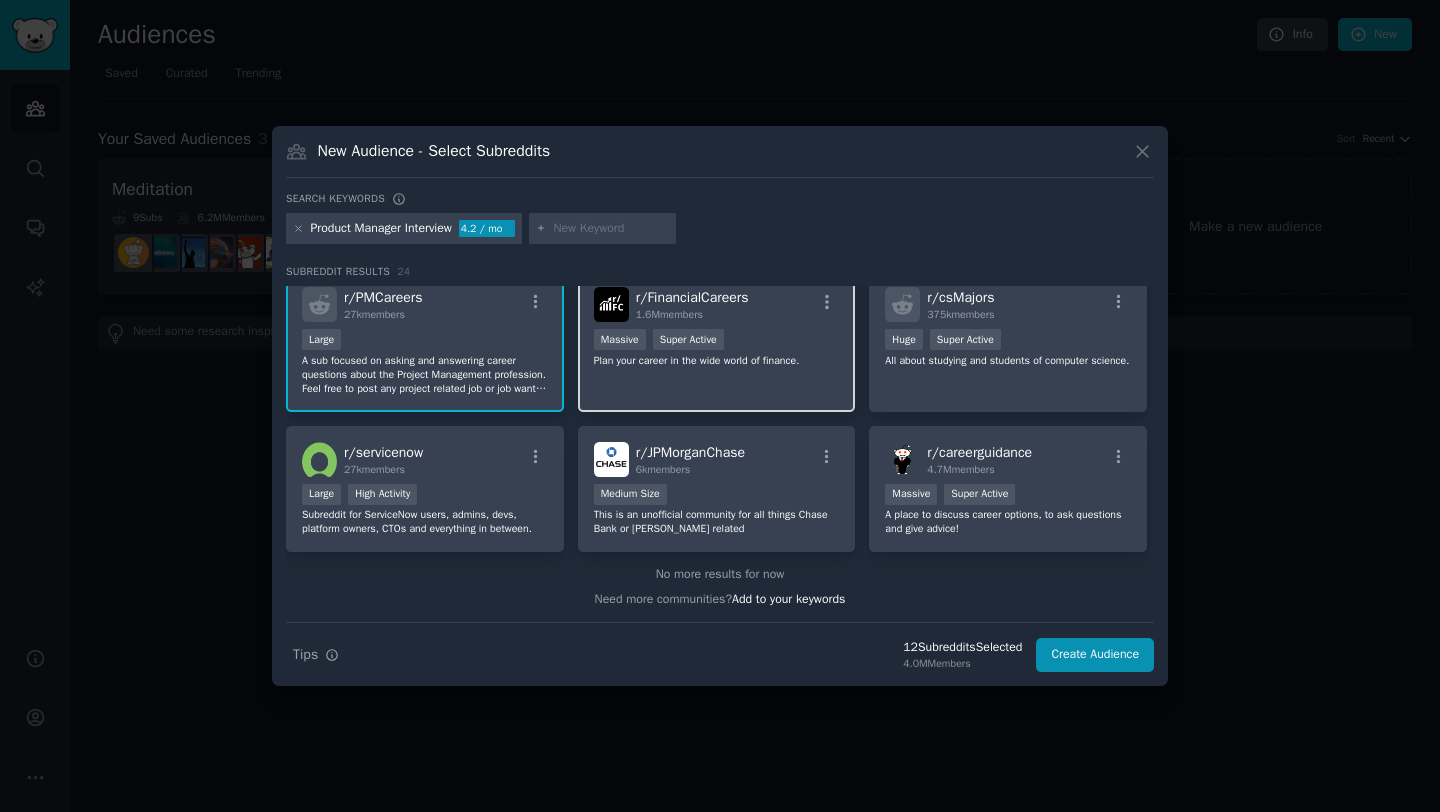 scroll, scrollTop: 942, scrollLeft: 0, axis: vertical 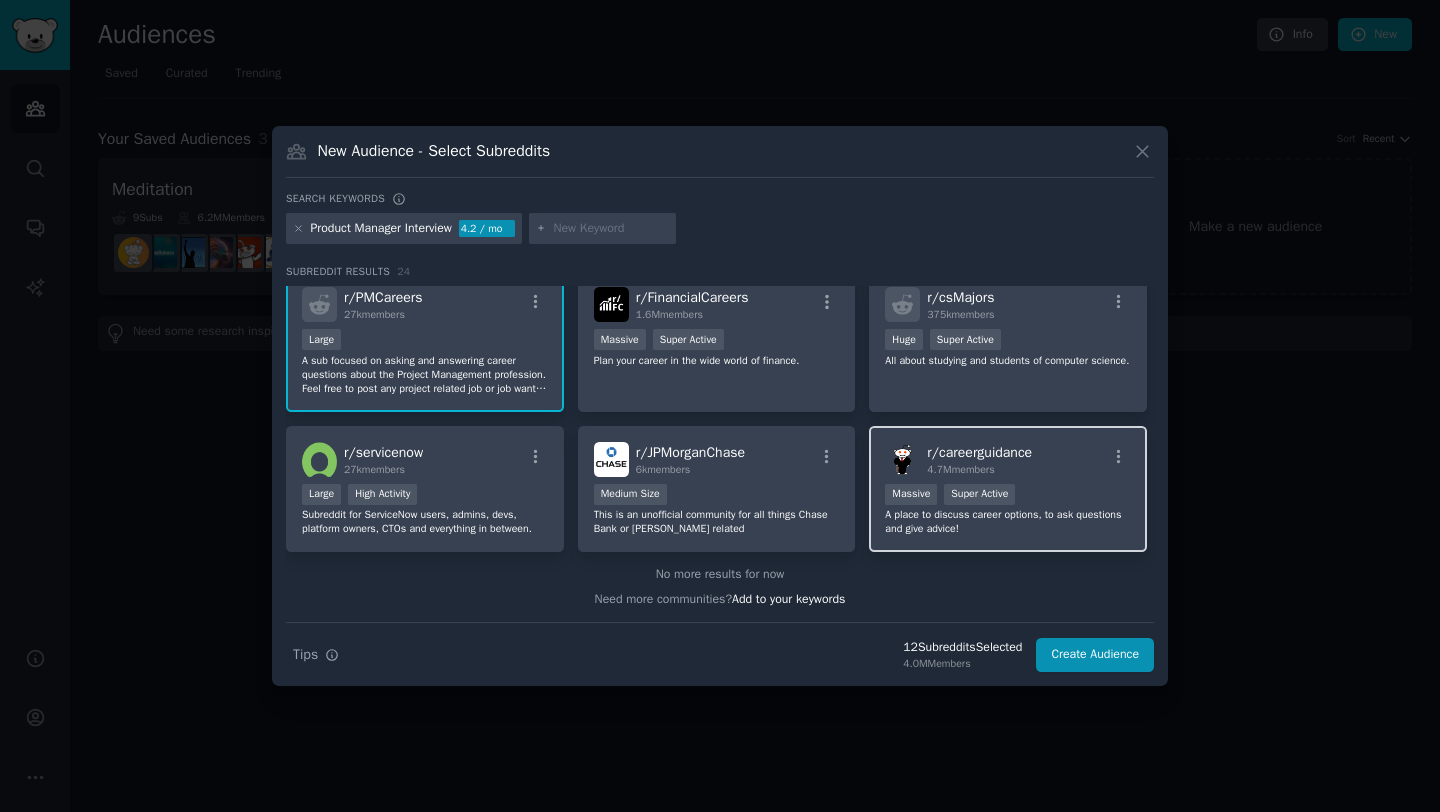 click on "r/ careerguidance 4.7M  members Massive Super Active A place to discuss career options, to ask questions and give advice!" at bounding box center [1008, 489] 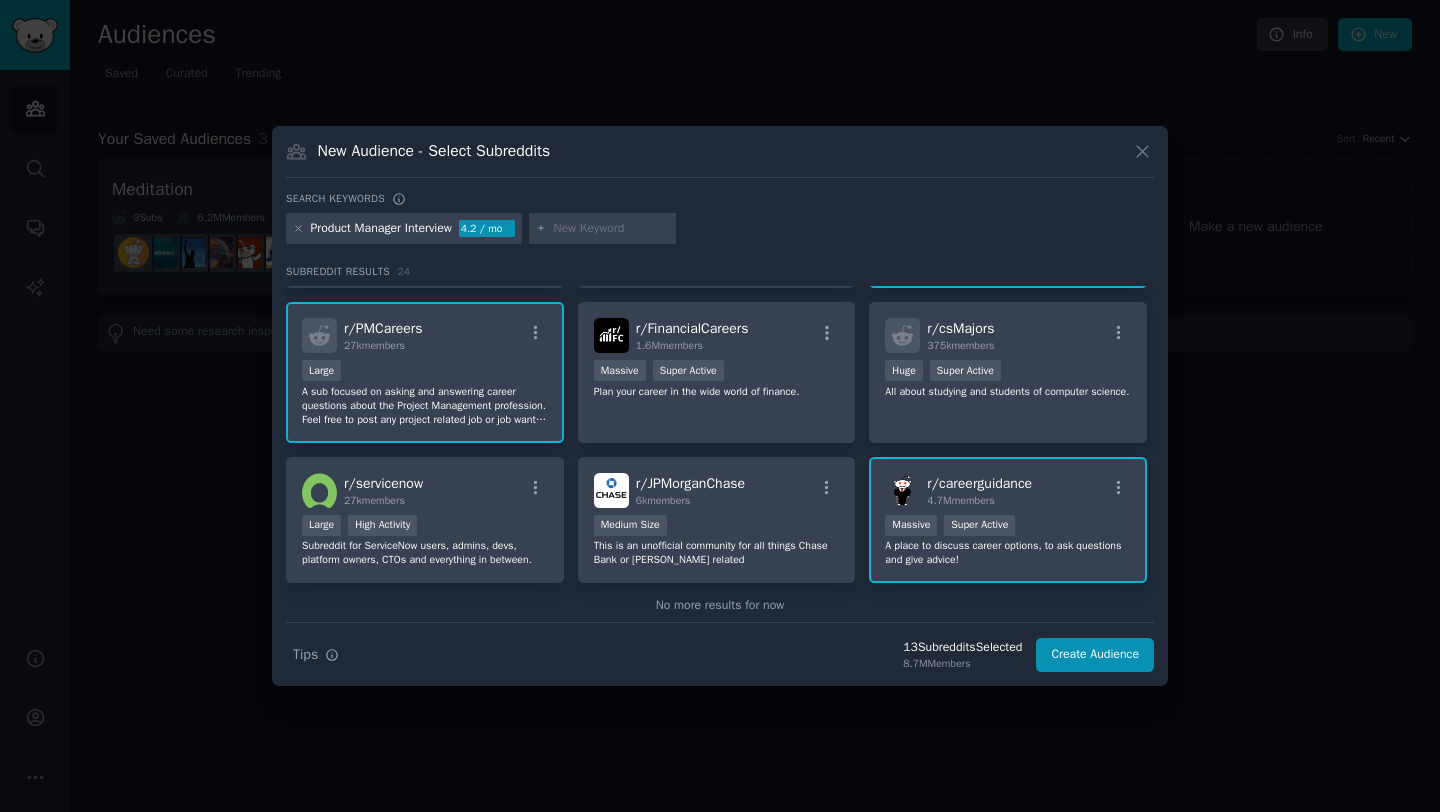 scroll, scrollTop: 942, scrollLeft: 0, axis: vertical 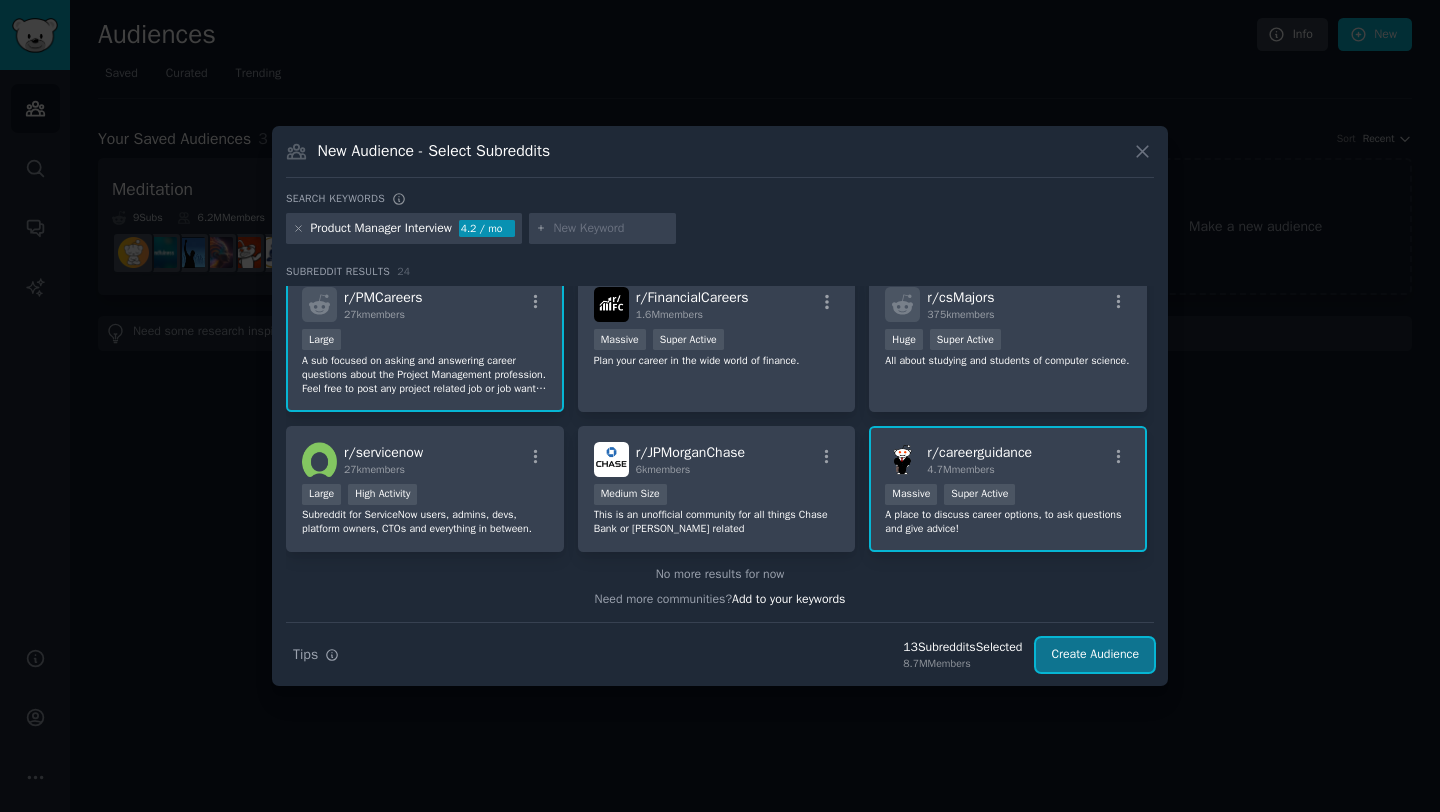 click on "Create Audience" at bounding box center [1095, 655] 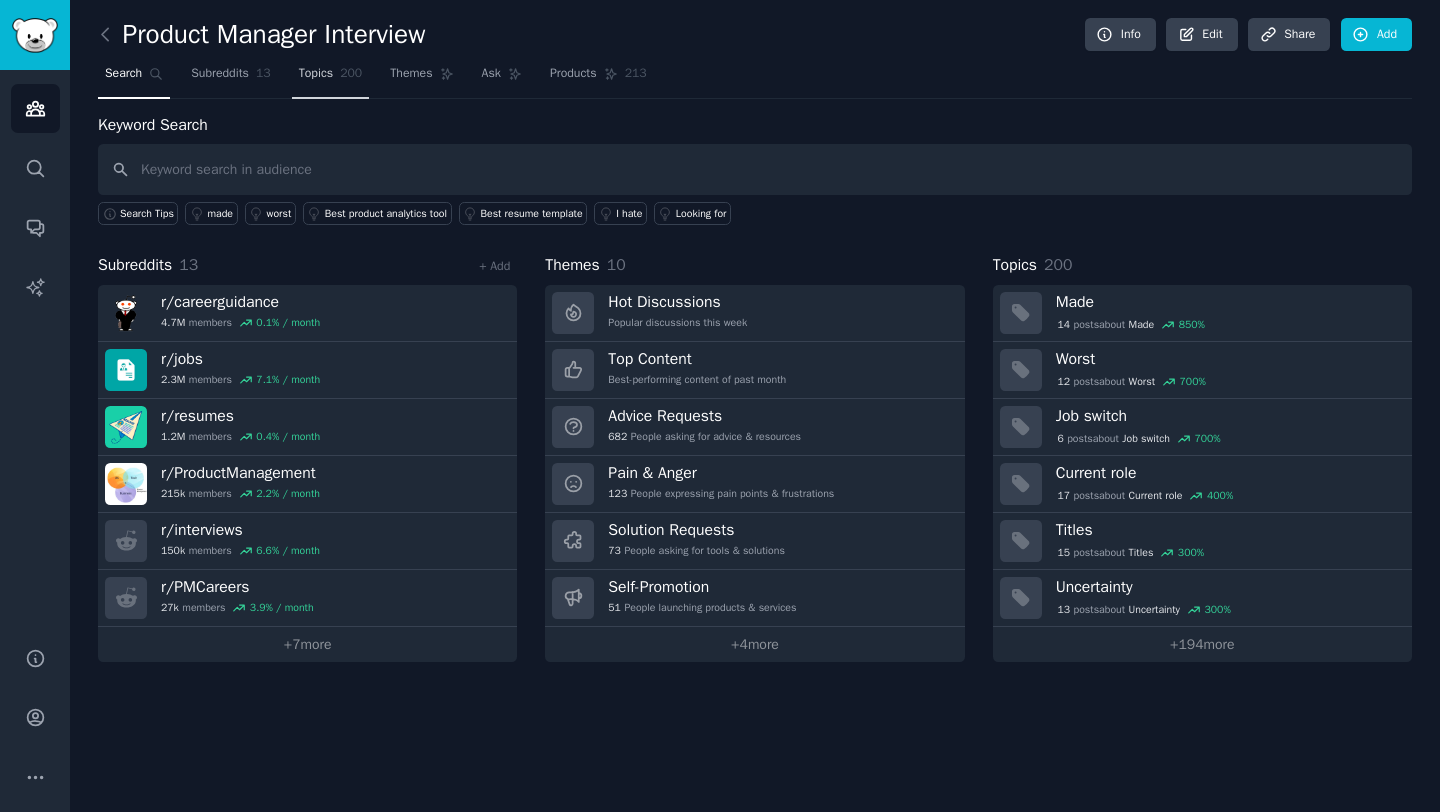 click on "Topics 200" at bounding box center [331, 78] 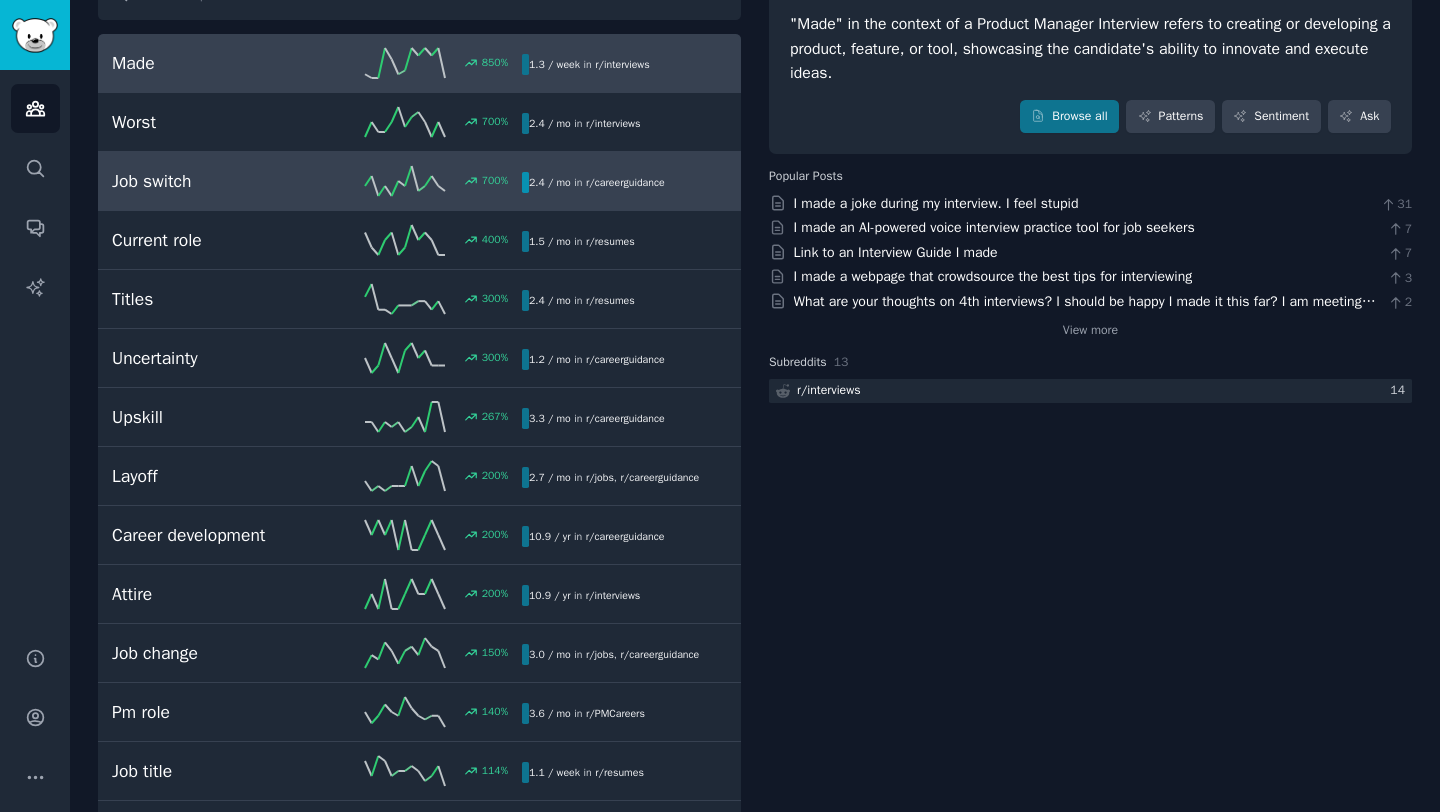 scroll, scrollTop: 0, scrollLeft: 0, axis: both 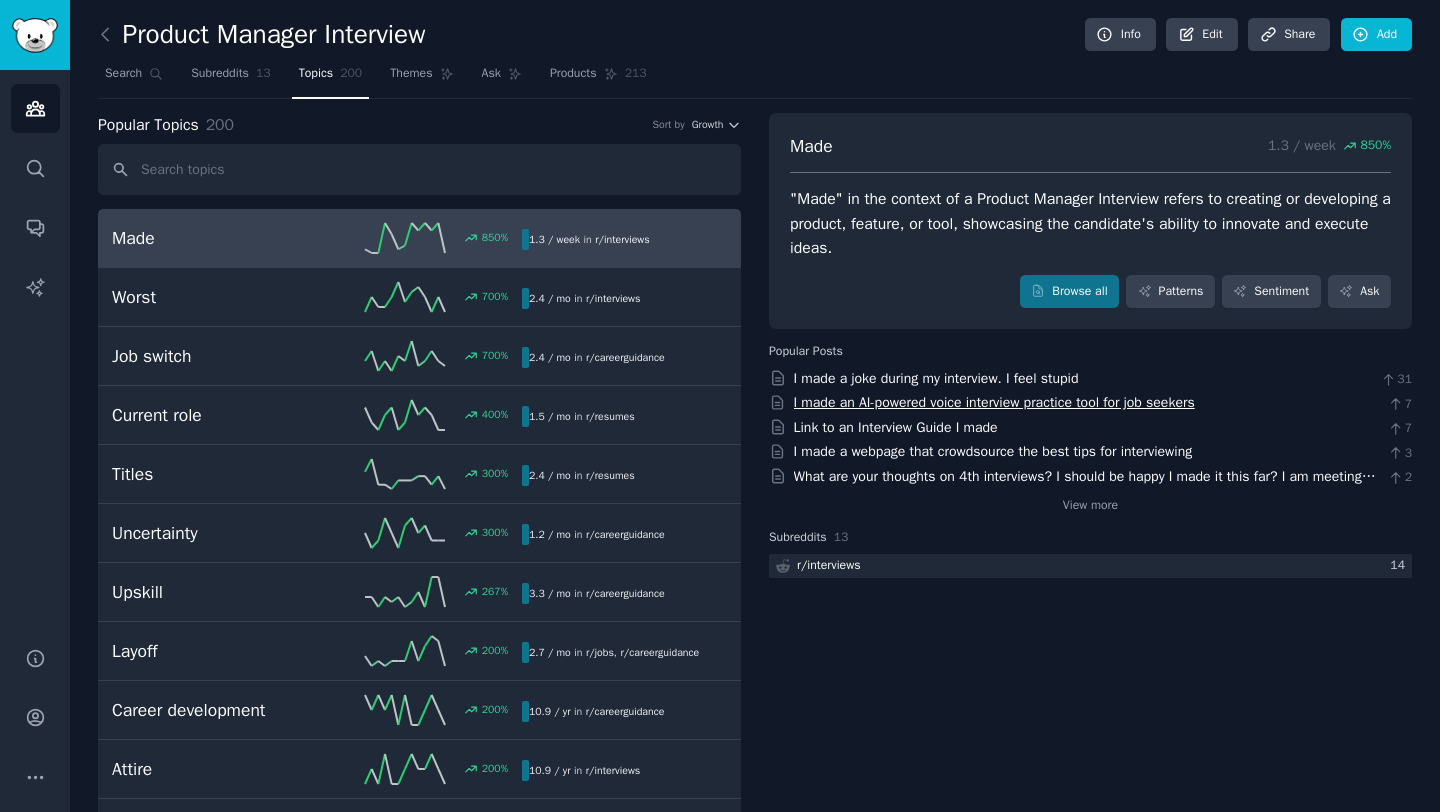 click on "I made an AI-powered voice interview practice tool for job seekers" at bounding box center [994, 402] 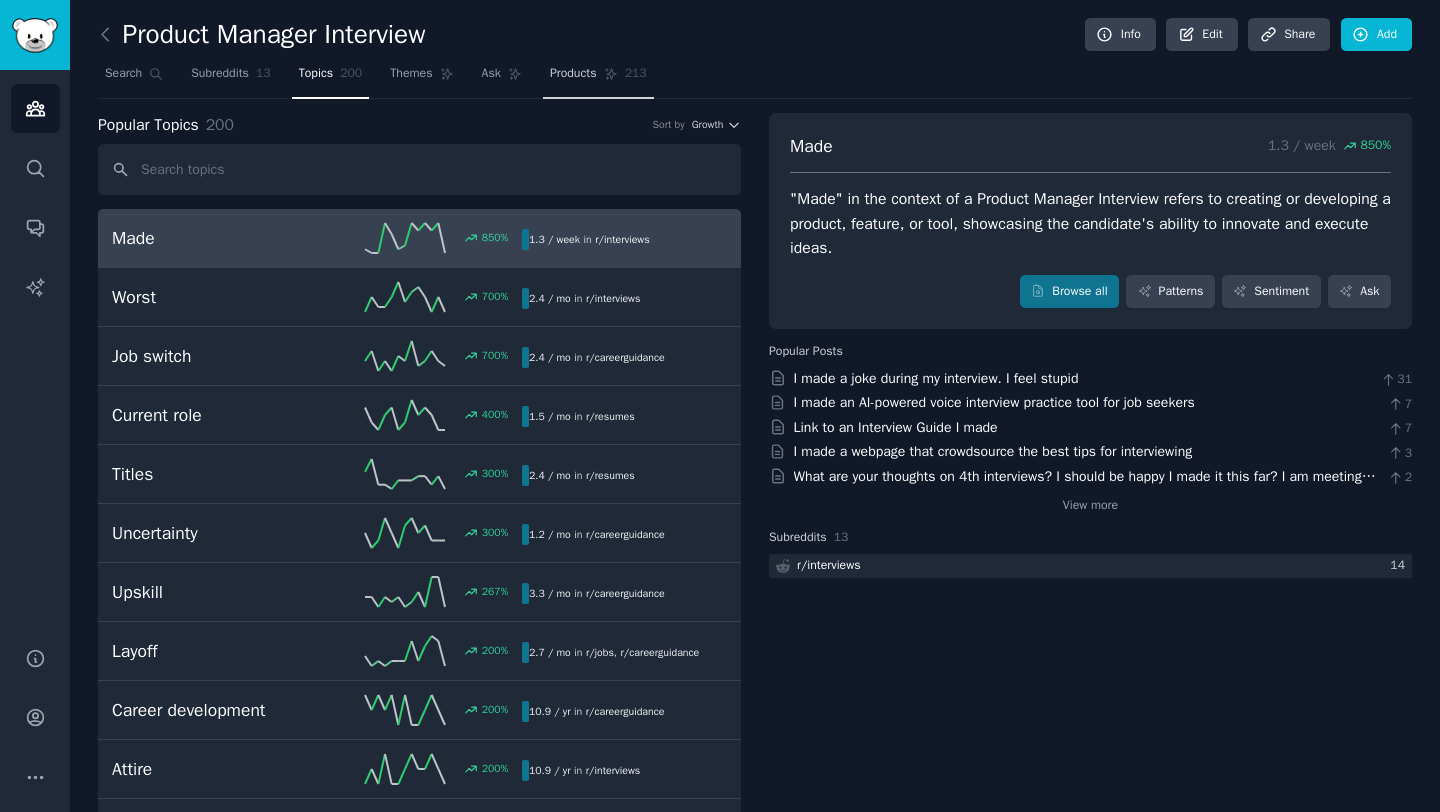 click on "Products" at bounding box center [573, 74] 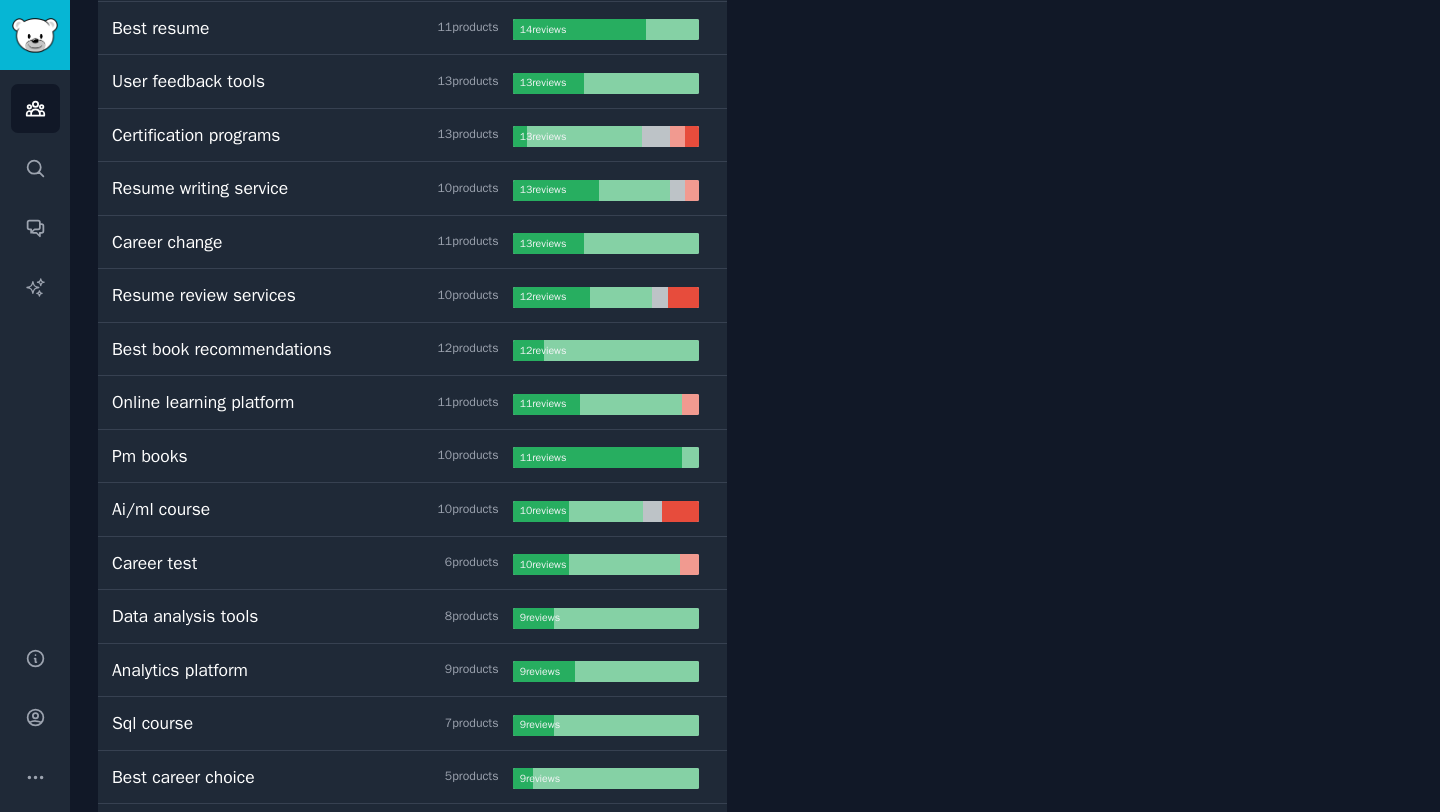 scroll, scrollTop: 905, scrollLeft: 0, axis: vertical 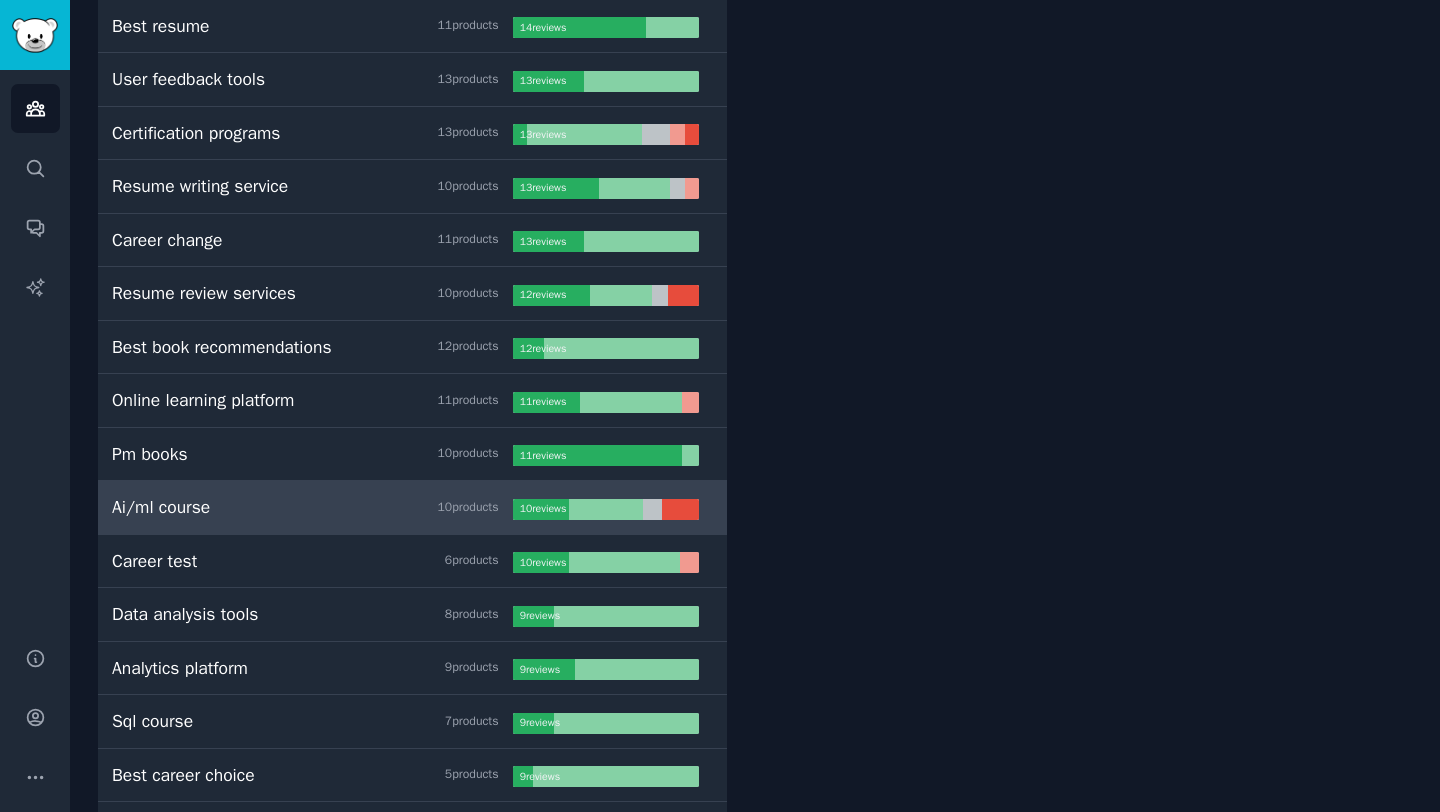 click on "Ai/ml course 10  product s" at bounding box center (312, 507) 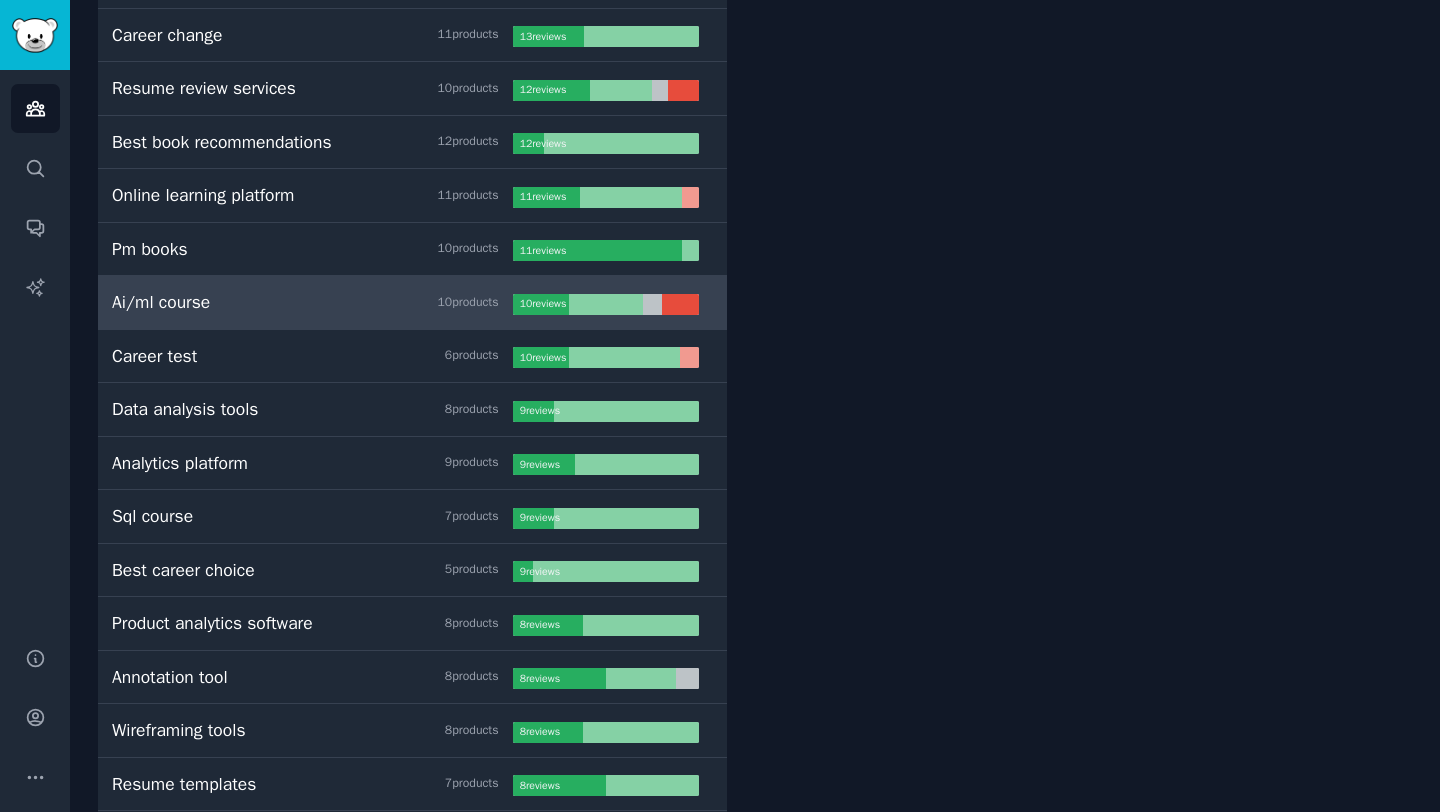 scroll, scrollTop: 0, scrollLeft: 0, axis: both 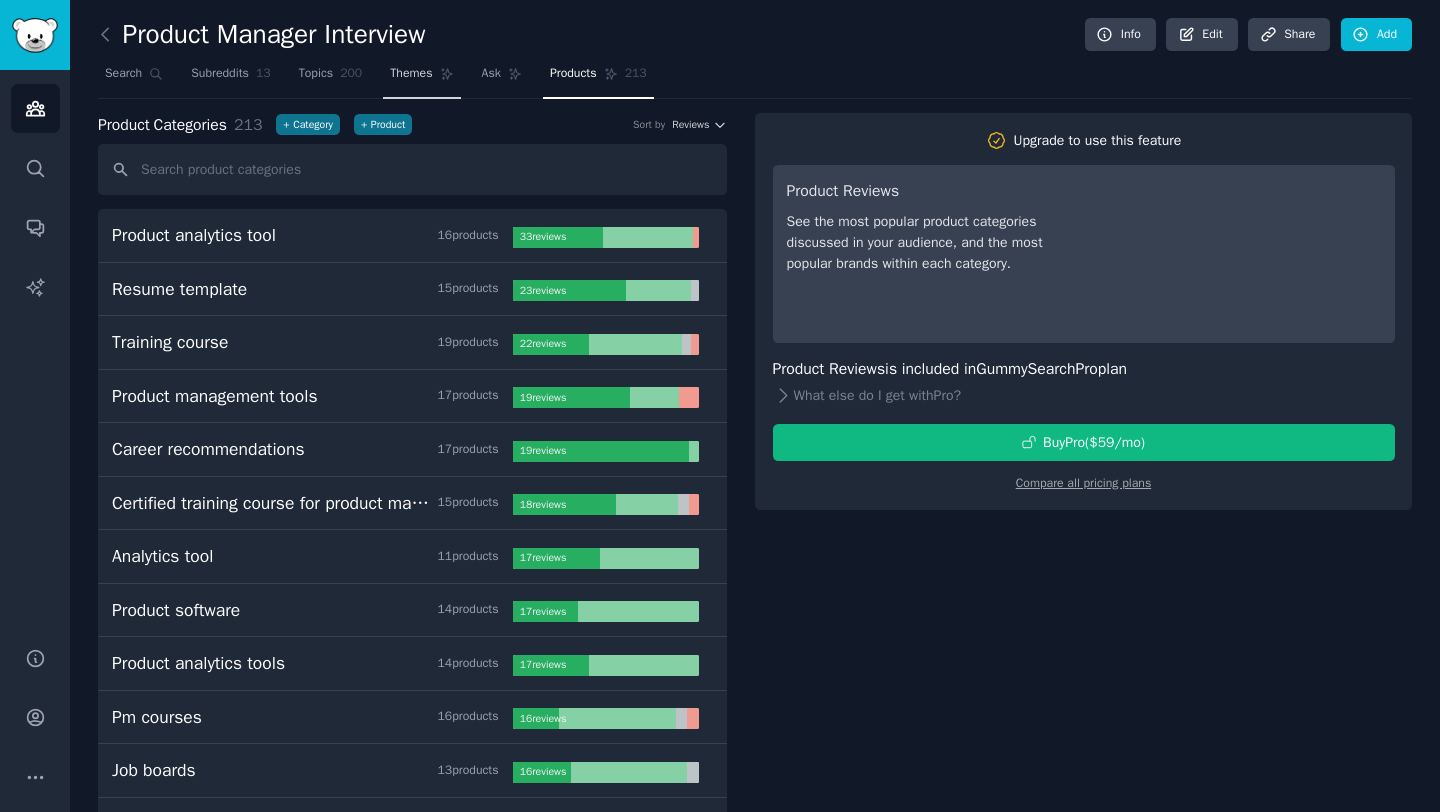 click on "Themes" at bounding box center [411, 74] 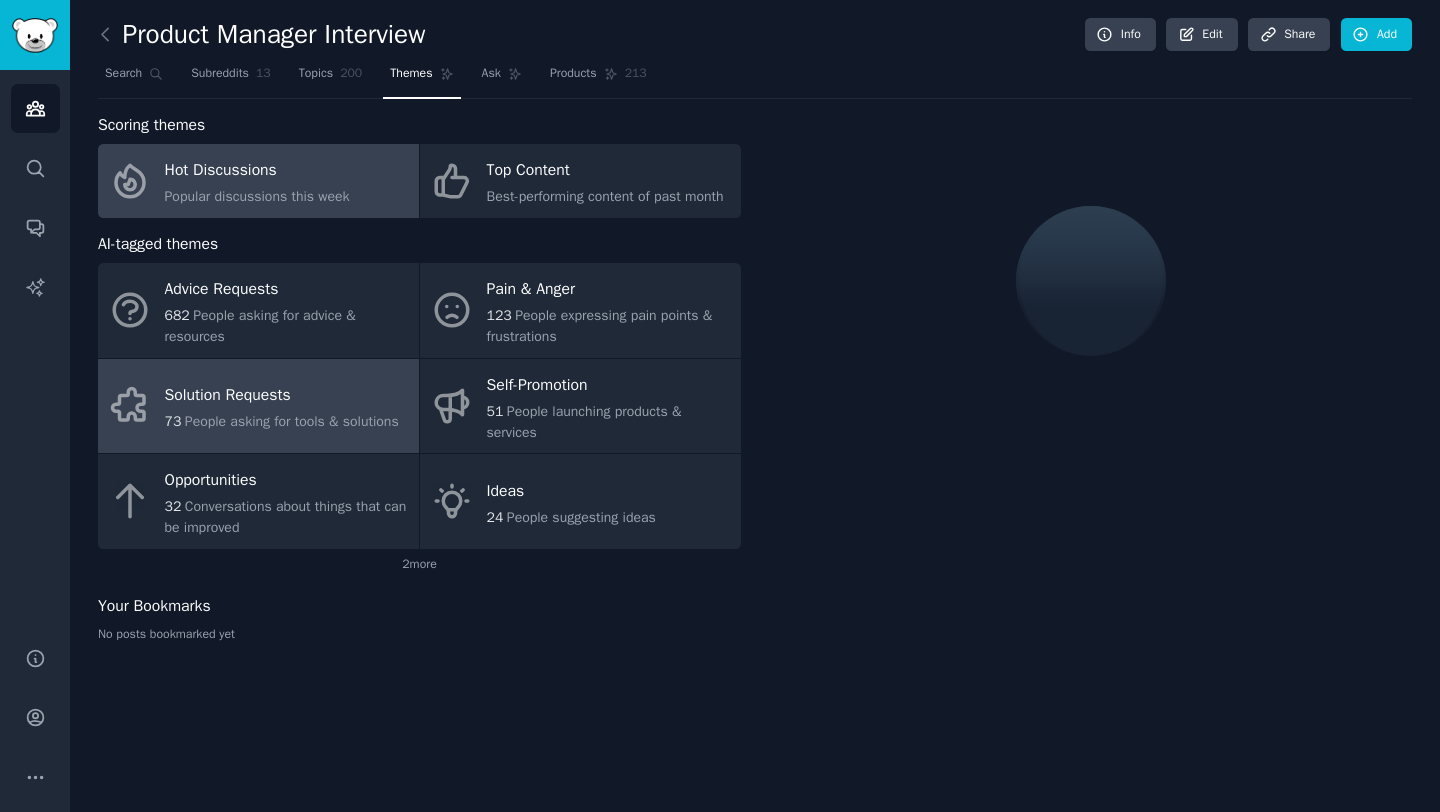 click on "Solution Requests" at bounding box center [282, 396] 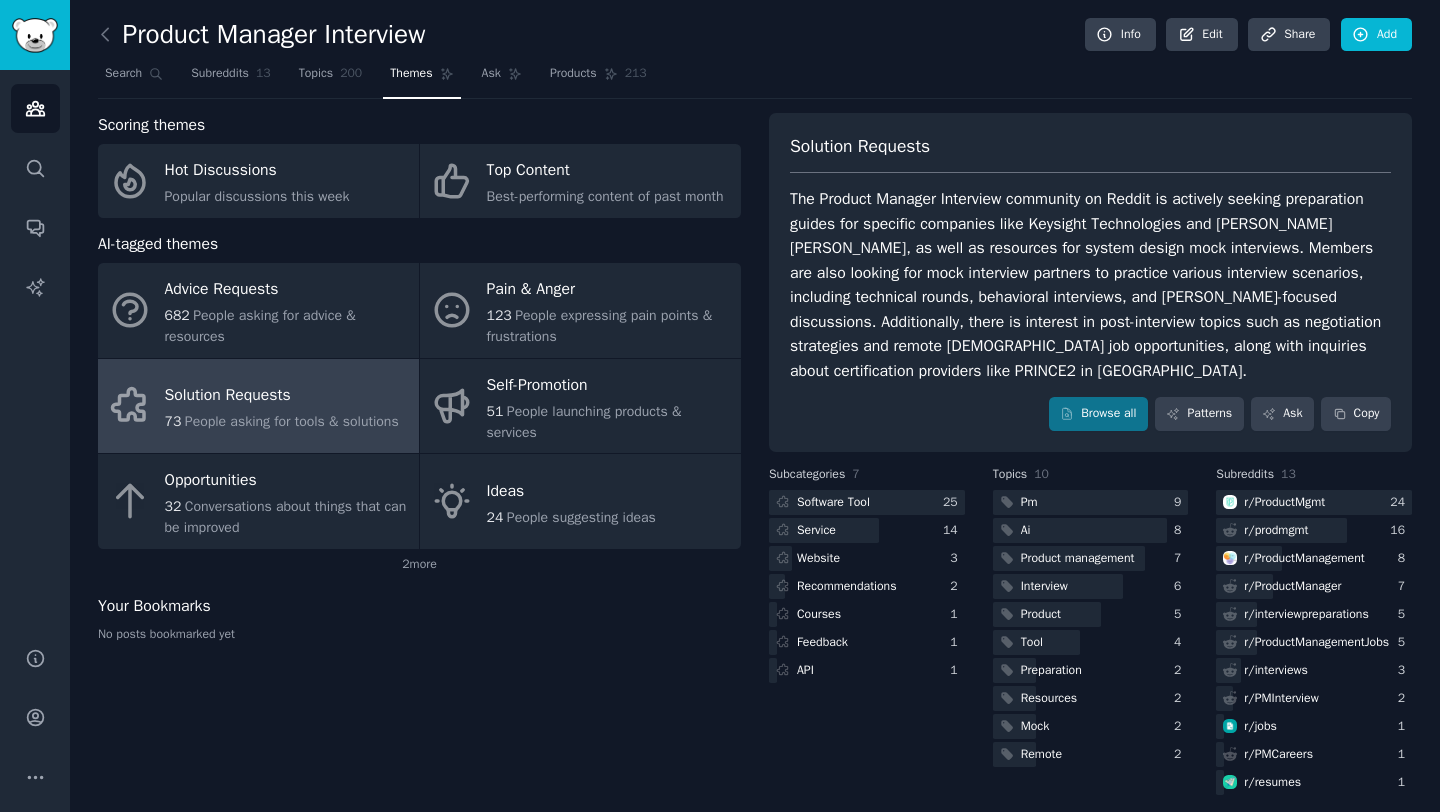 scroll, scrollTop: 14, scrollLeft: 0, axis: vertical 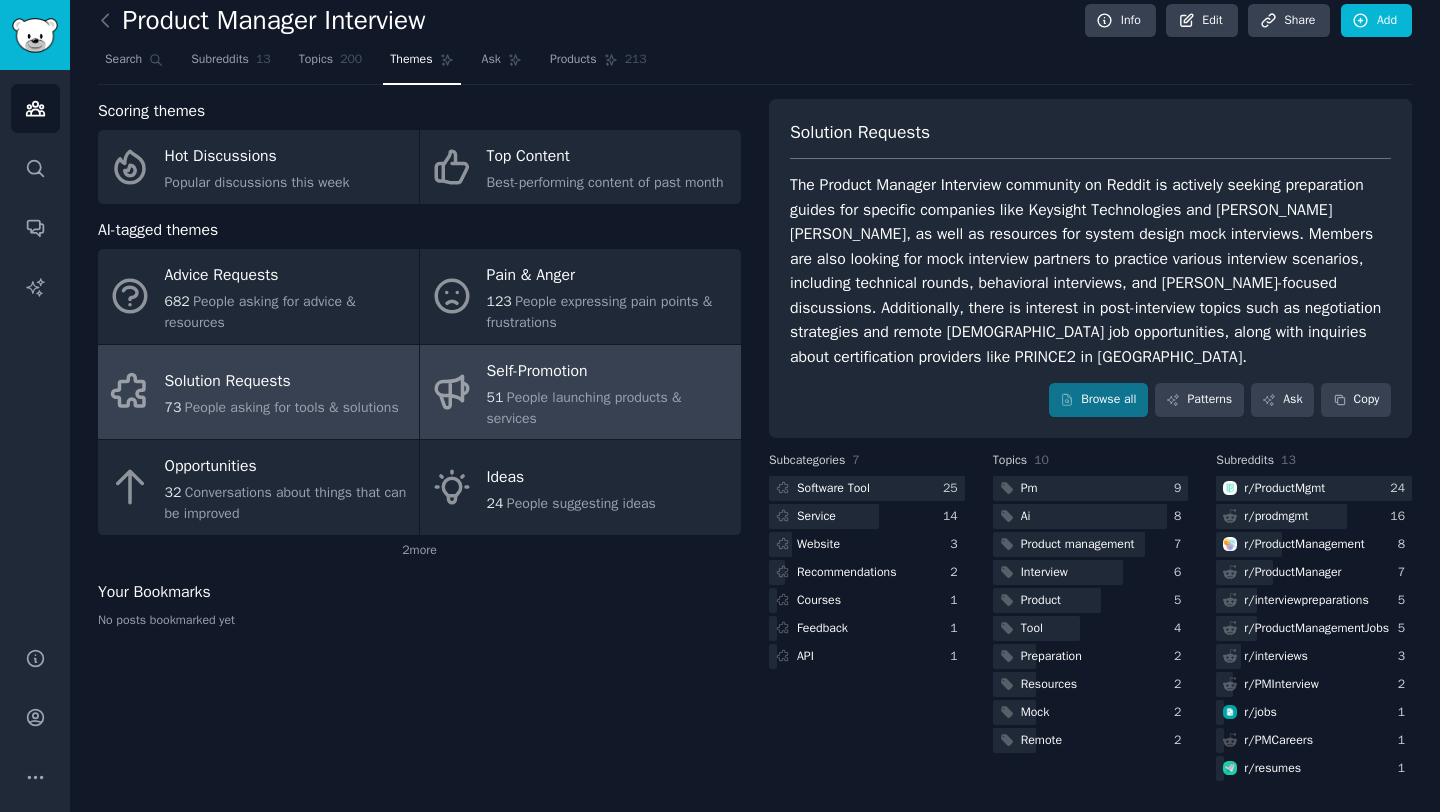 click on "People launching products & services" at bounding box center [584, 408] 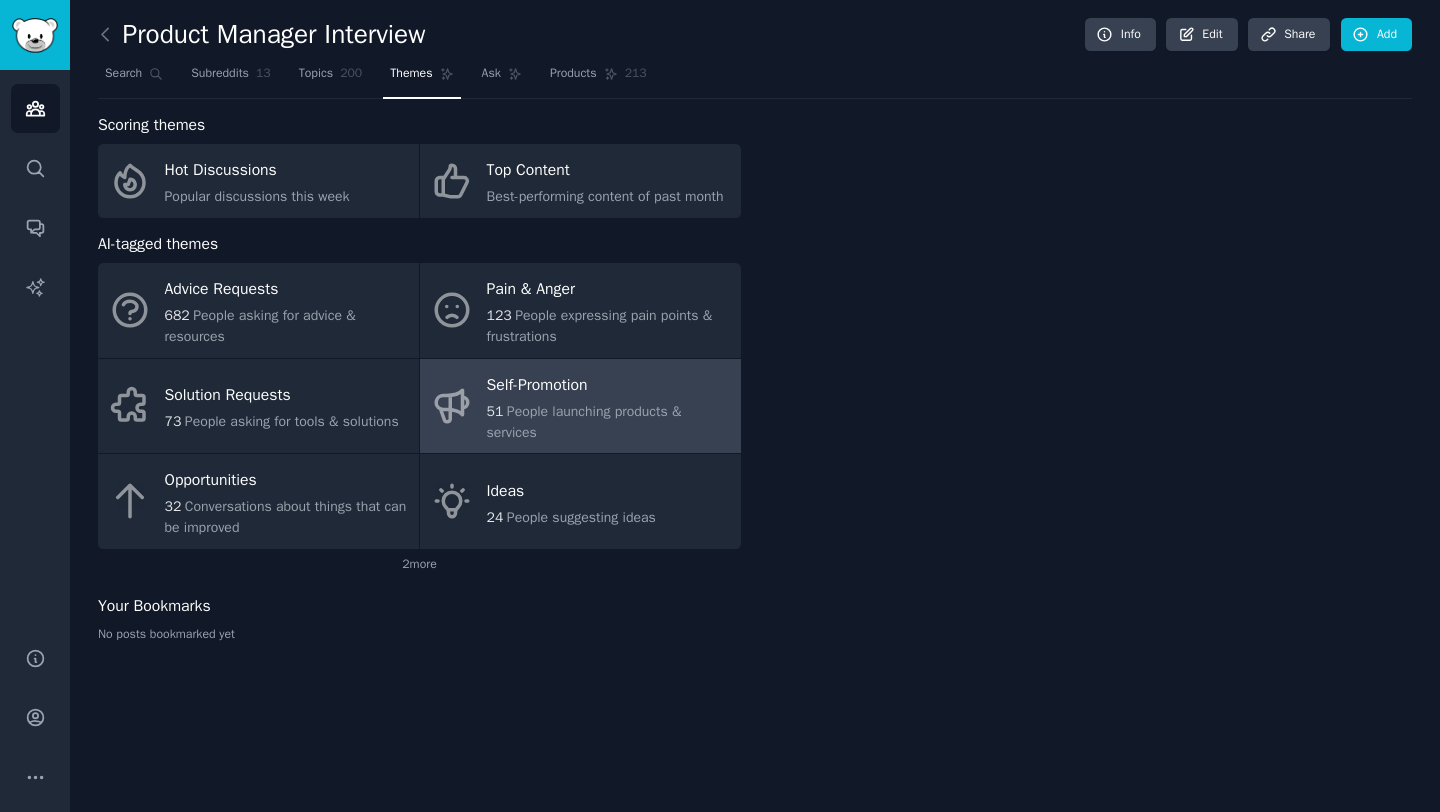 scroll, scrollTop: 0, scrollLeft: 0, axis: both 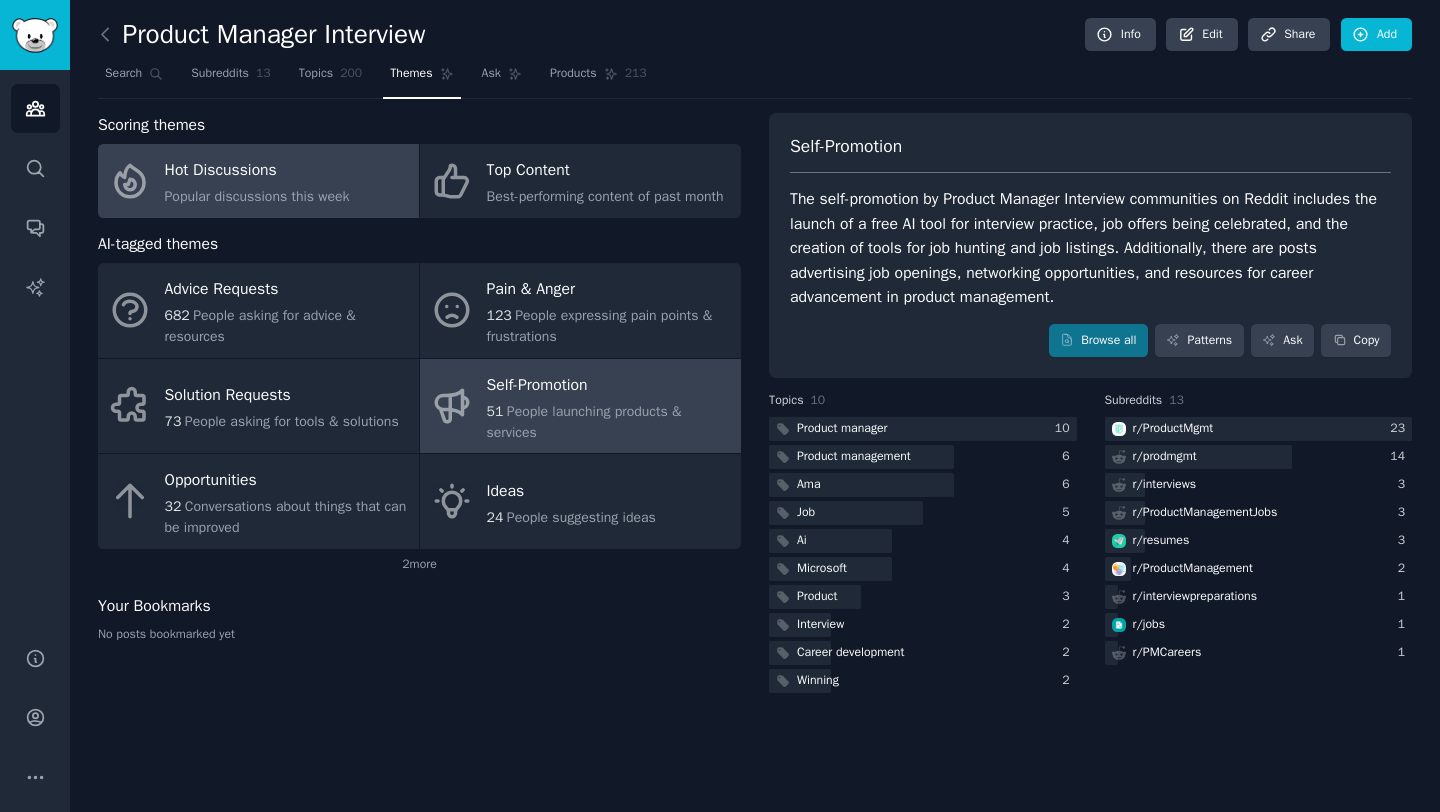 click on "Hot Discussions Popular discussions this week" at bounding box center (258, 181) 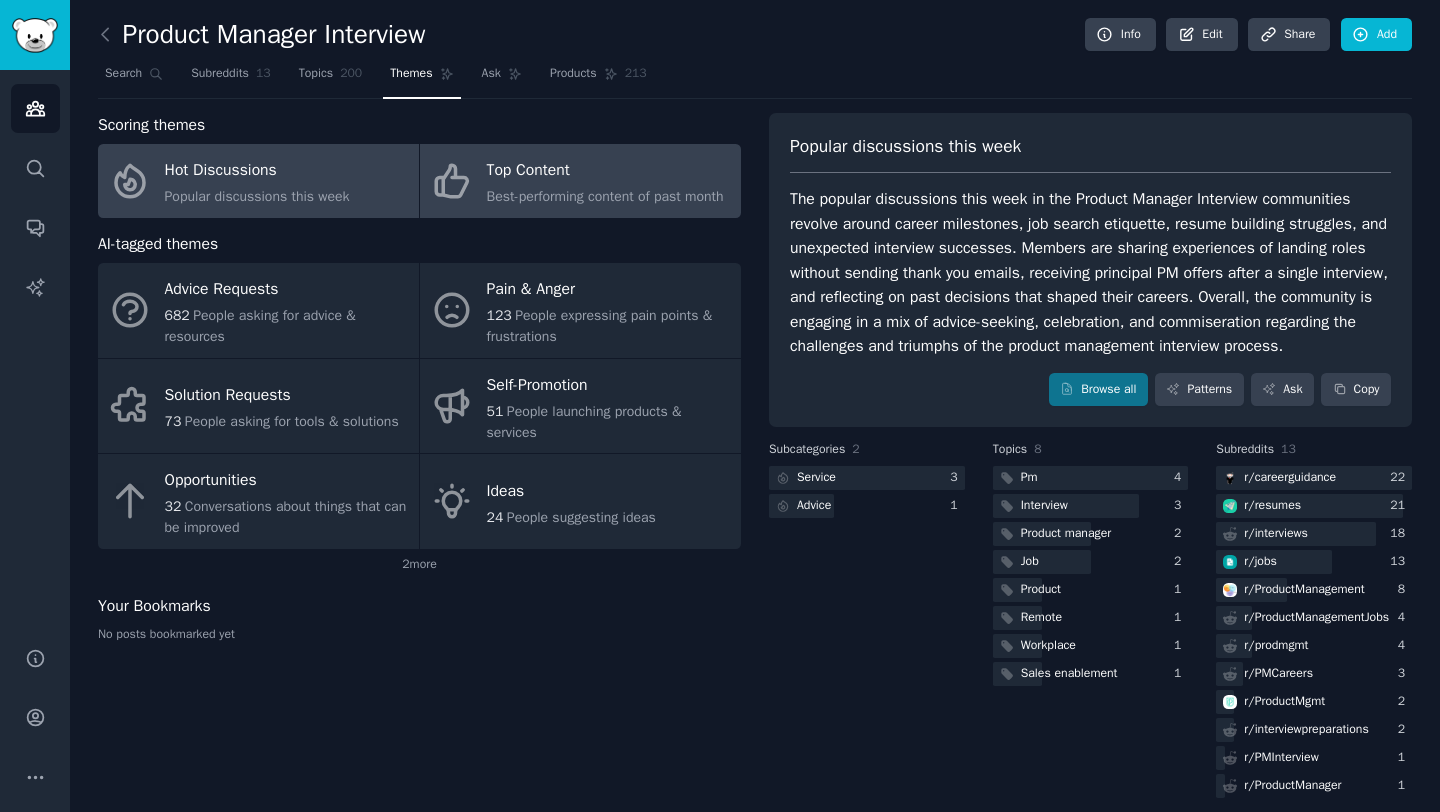 click on "Best-performing content of past month" 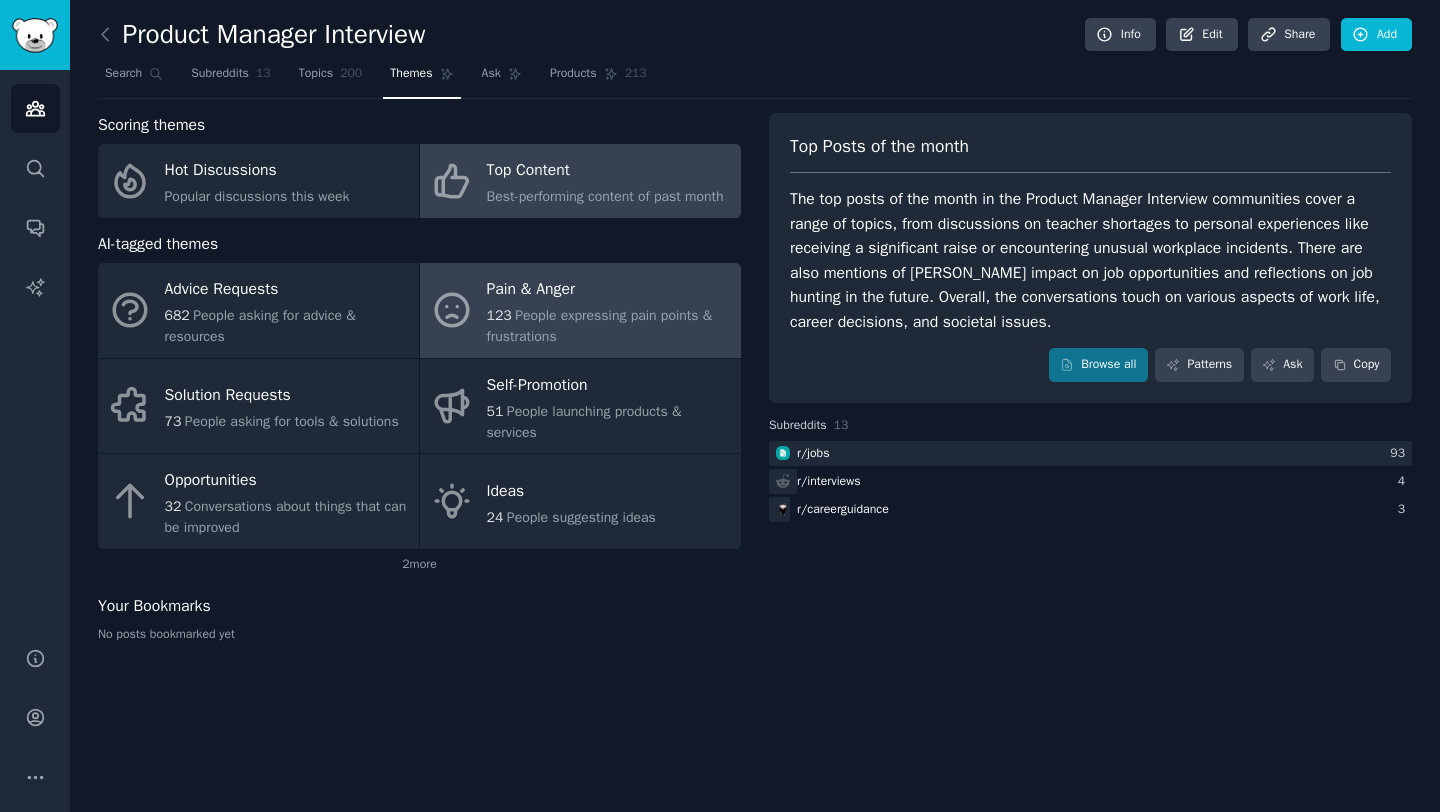 click on "People expressing pain points & frustrations" at bounding box center (600, 326) 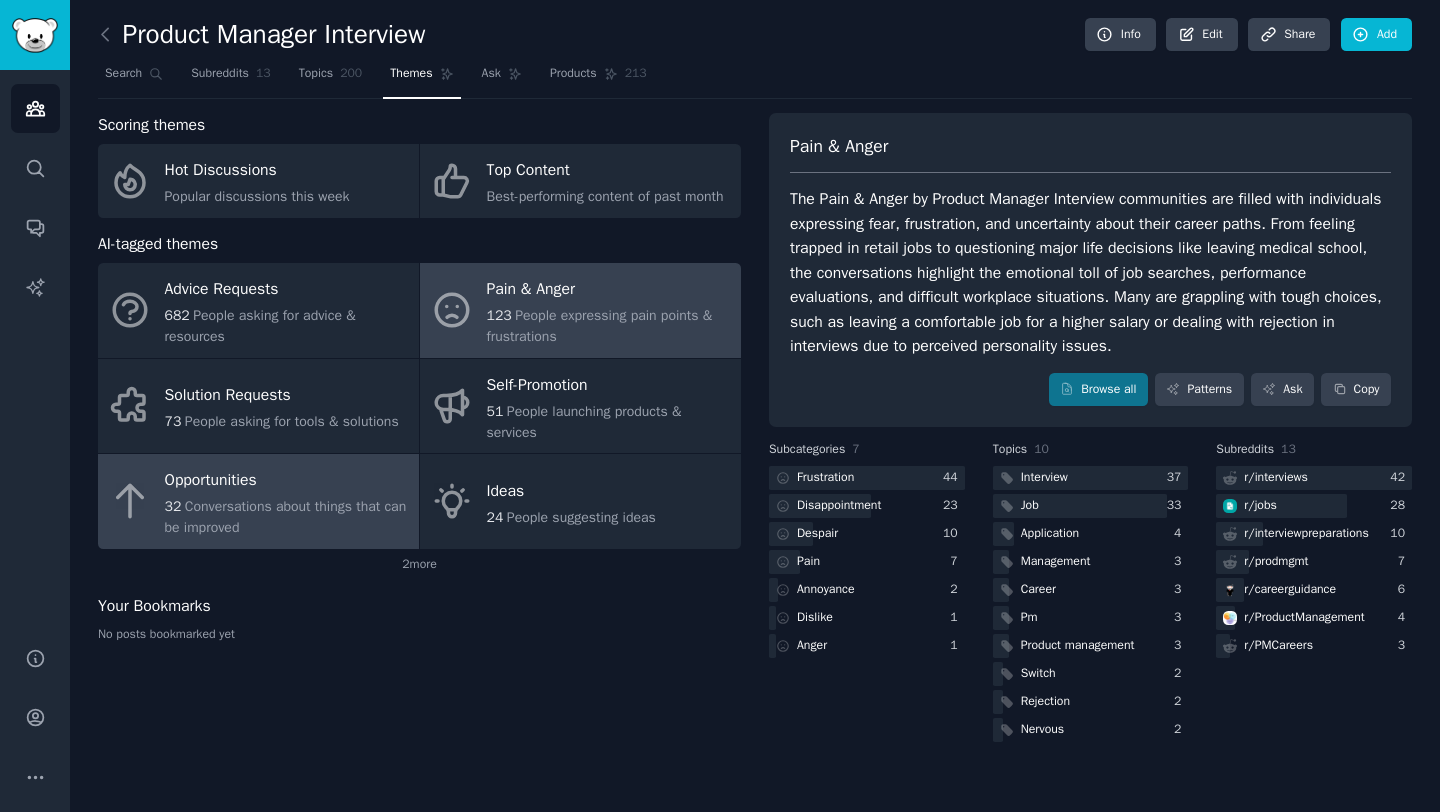 click on "Opportunities" at bounding box center [287, 481] 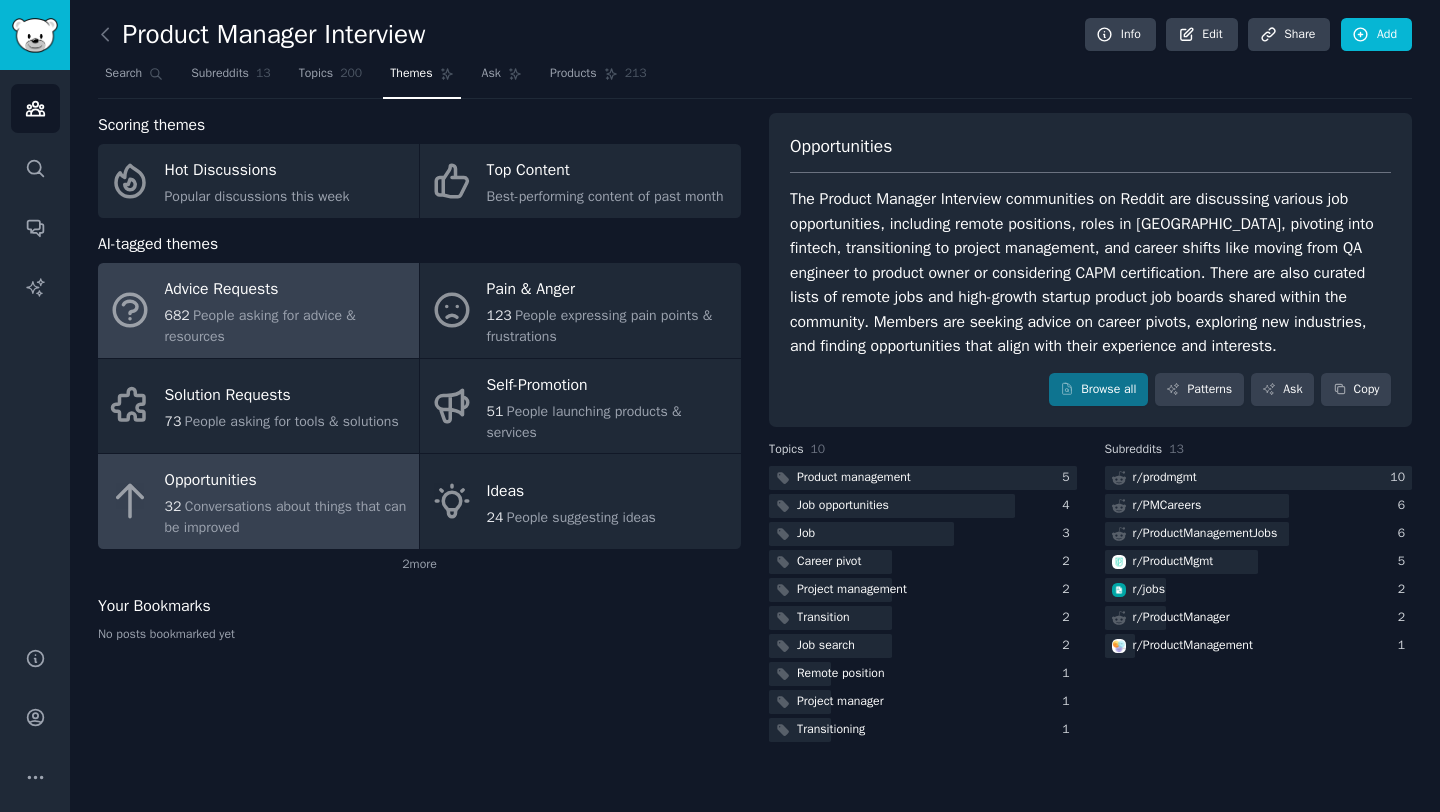click on "People asking for advice & resources" at bounding box center (260, 326) 